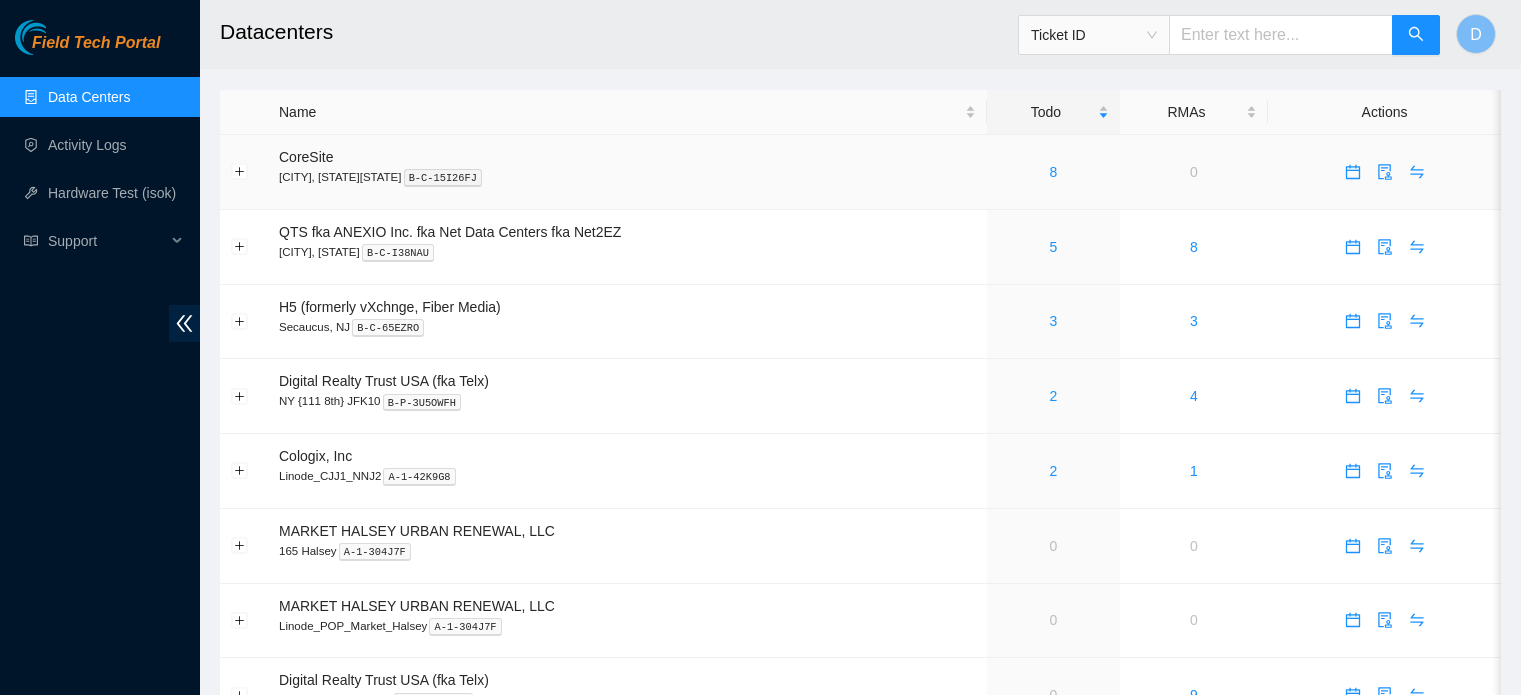 scroll, scrollTop: 0, scrollLeft: 0, axis: both 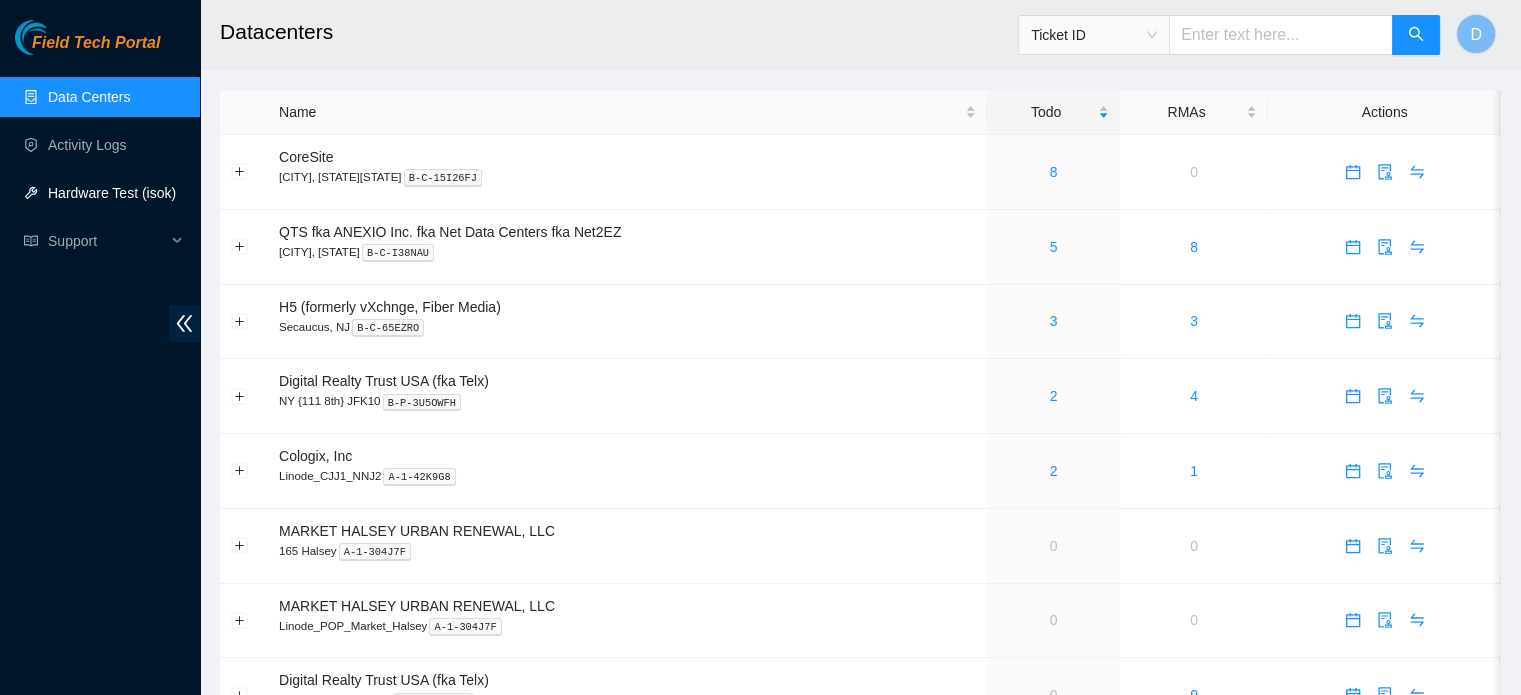 click on "Hardware Test (isok)" at bounding box center [112, 193] 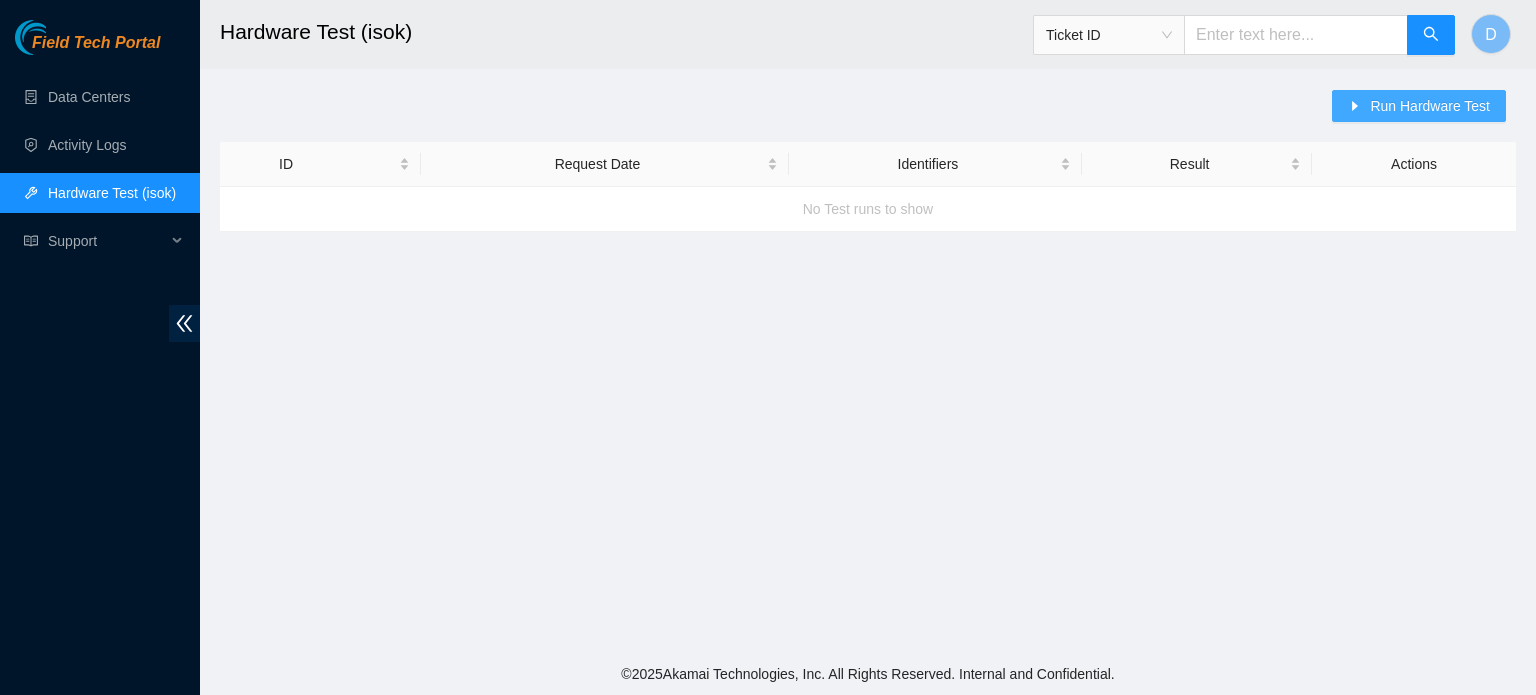 click 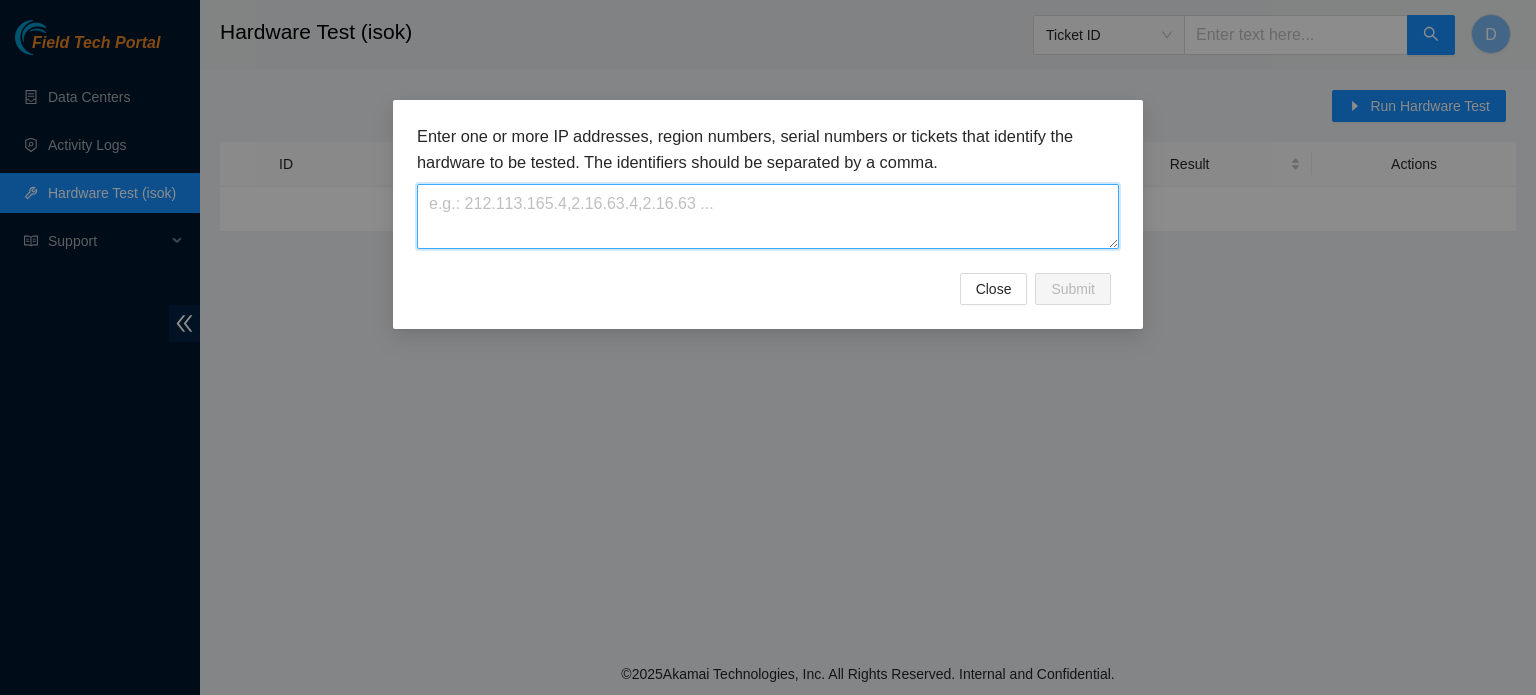 click at bounding box center [768, 216] 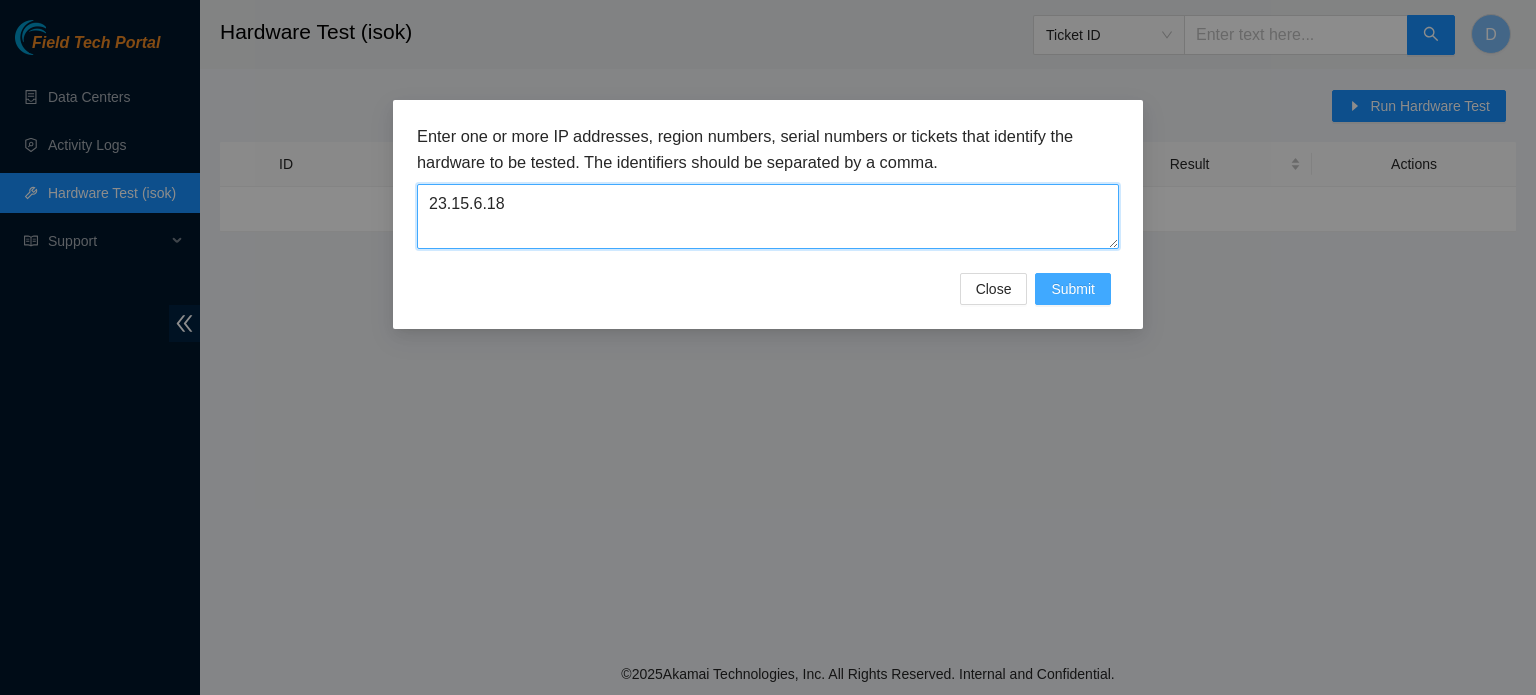 type on "23.15.6.18" 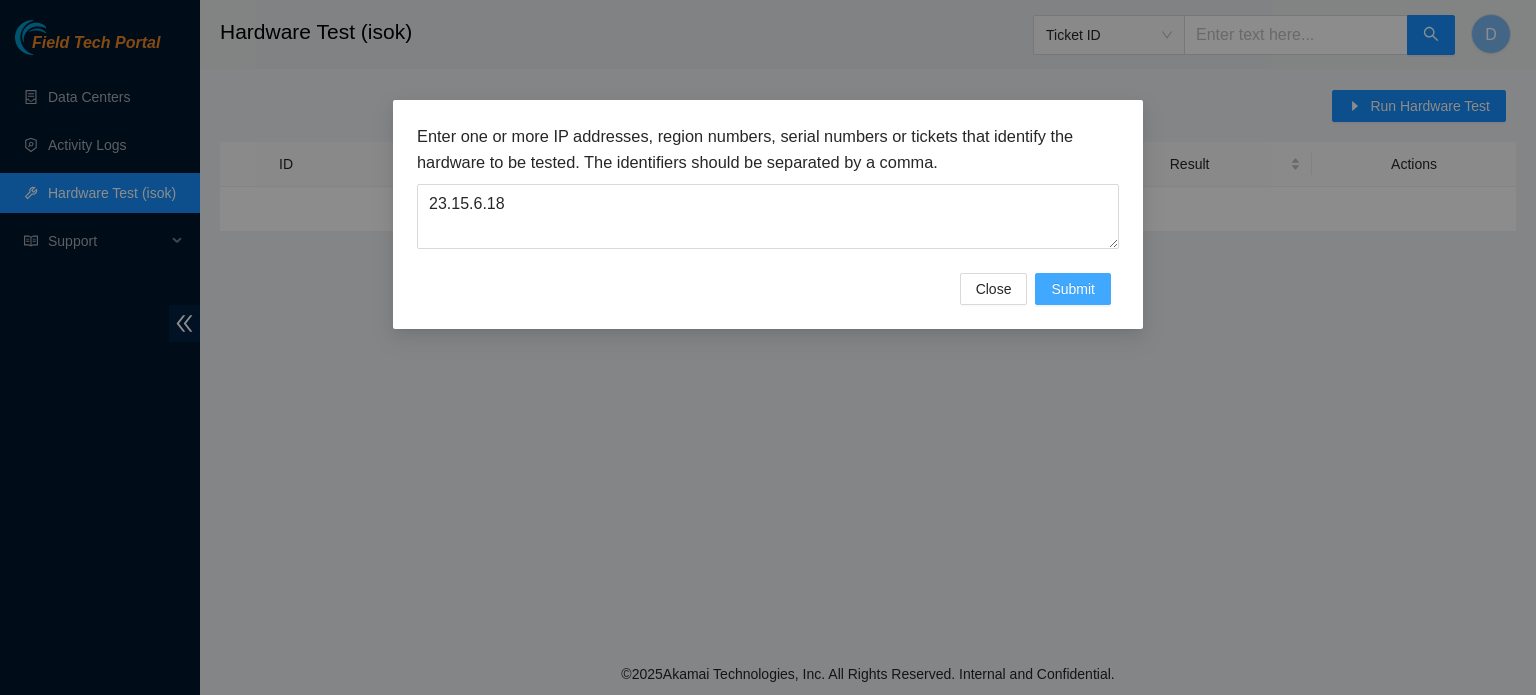 click on "Submit" at bounding box center (1073, 289) 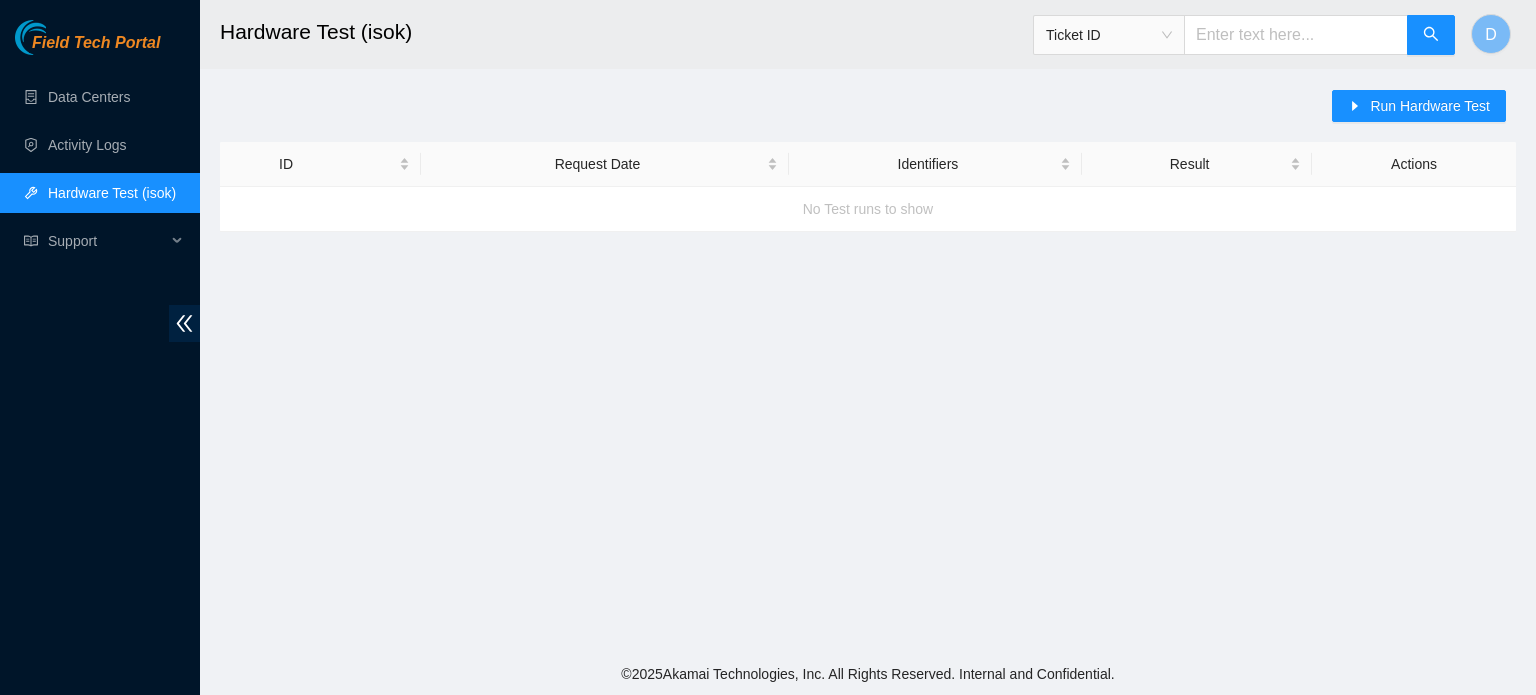 click on "Hardware Test (isok)    Ticket ID D Run Hardware Test ID Request Date Identifiers Result Actions             No Test runs to show" at bounding box center (868, 326) 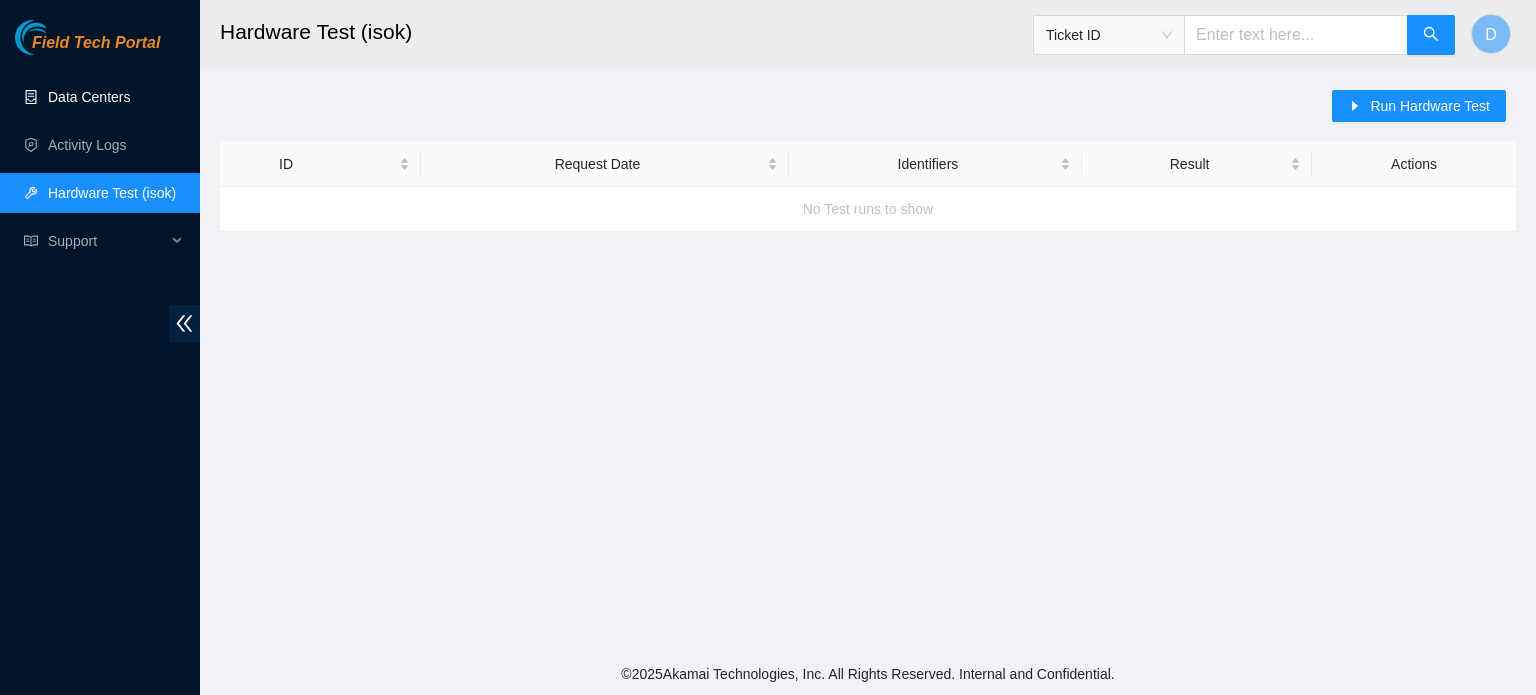 click on "Data Centers" at bounding box center [89, 97] 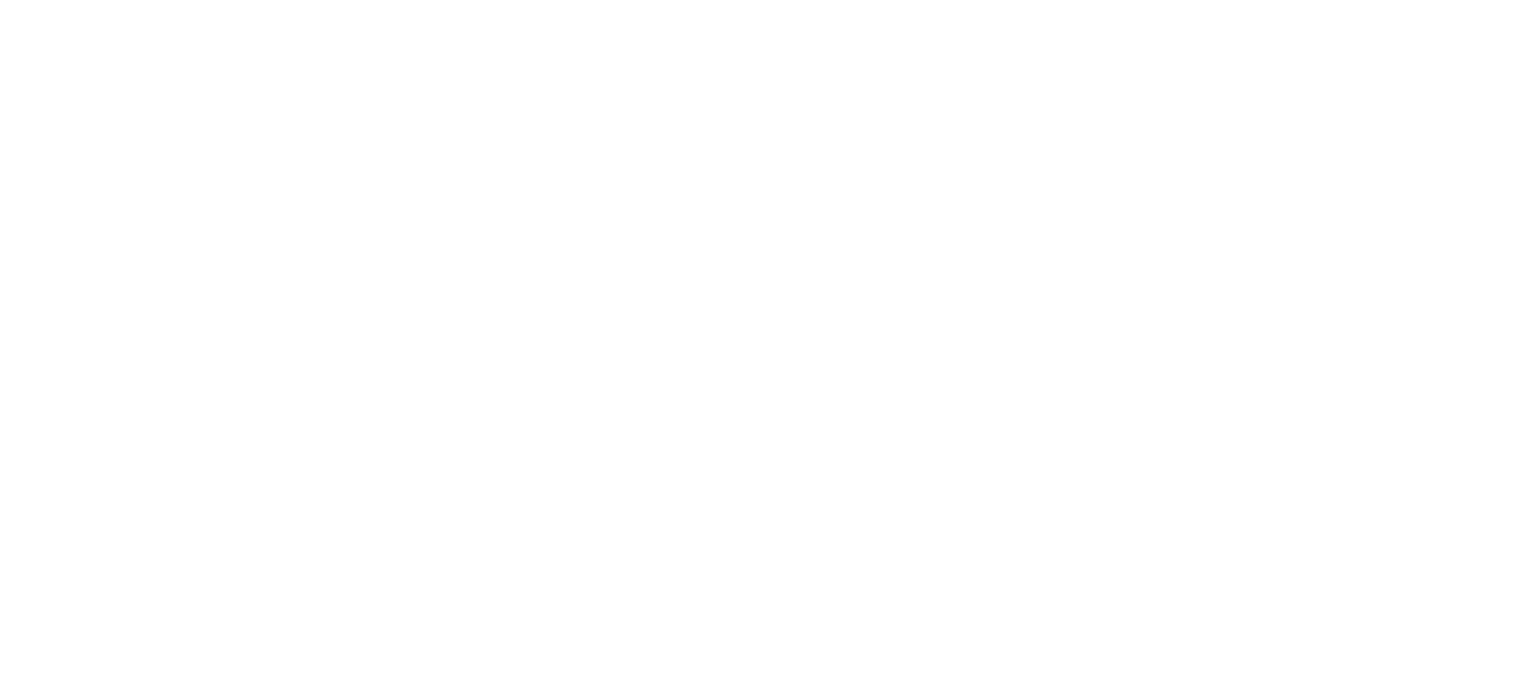 scroll, scrollTop: 0, scrollLeft: 0, axis: both 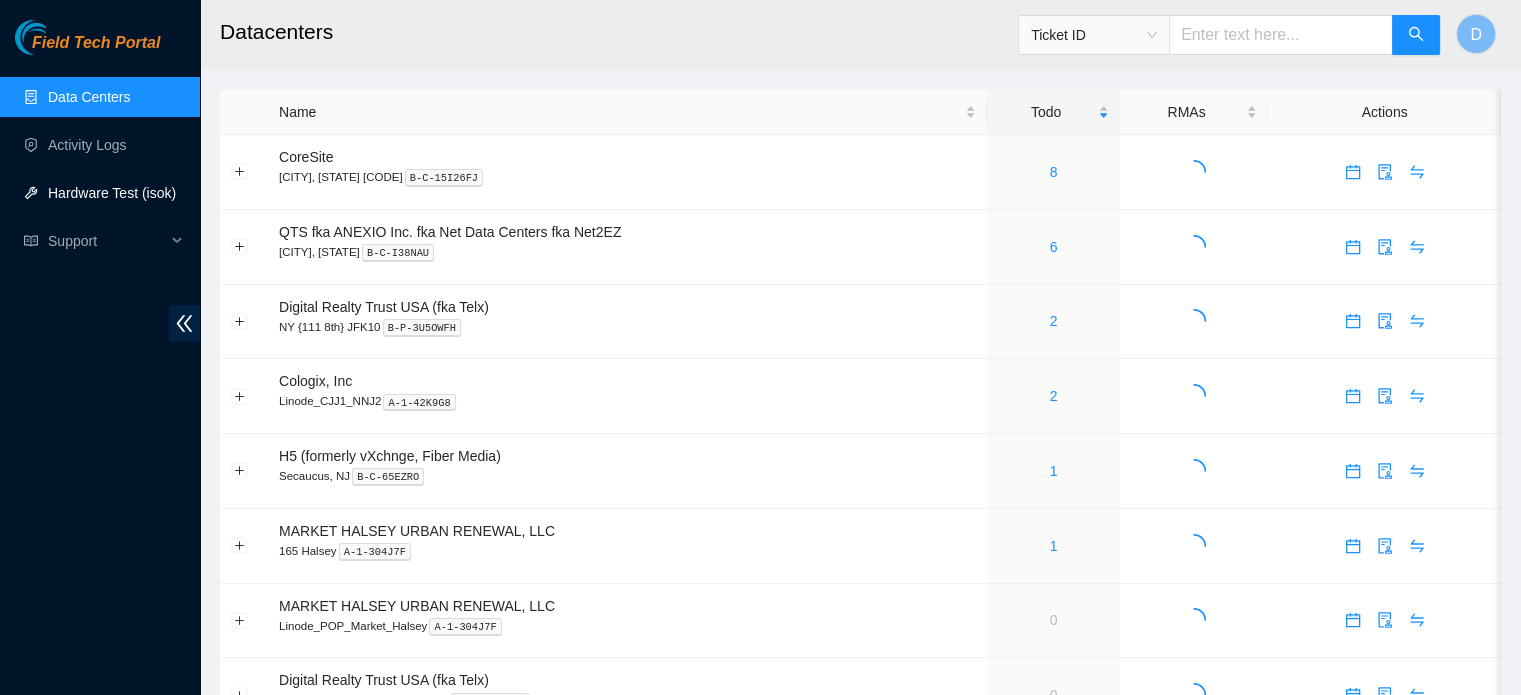 click on "Hardware Test (isok)" at bounding box center (112, 193) 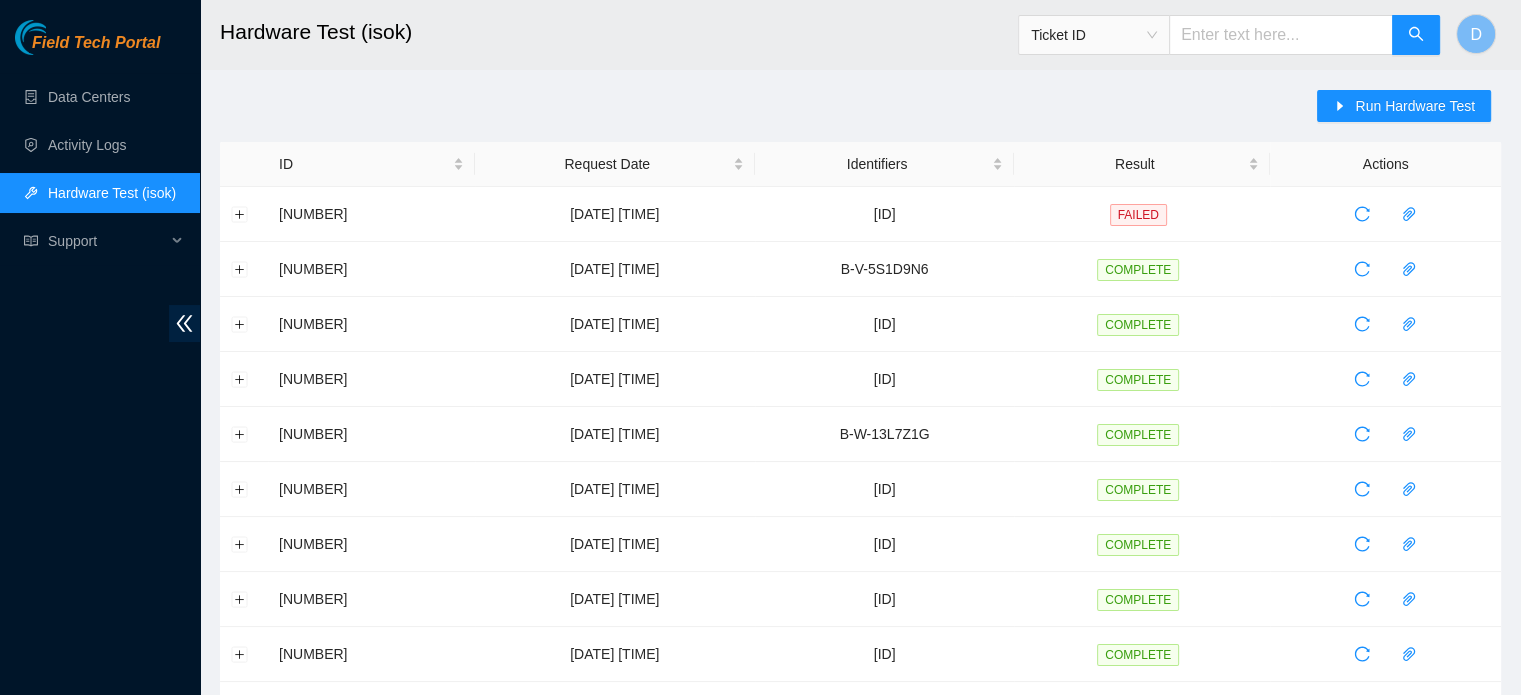 click on "Run Hardware Test" at bounding box center [1409, 116] 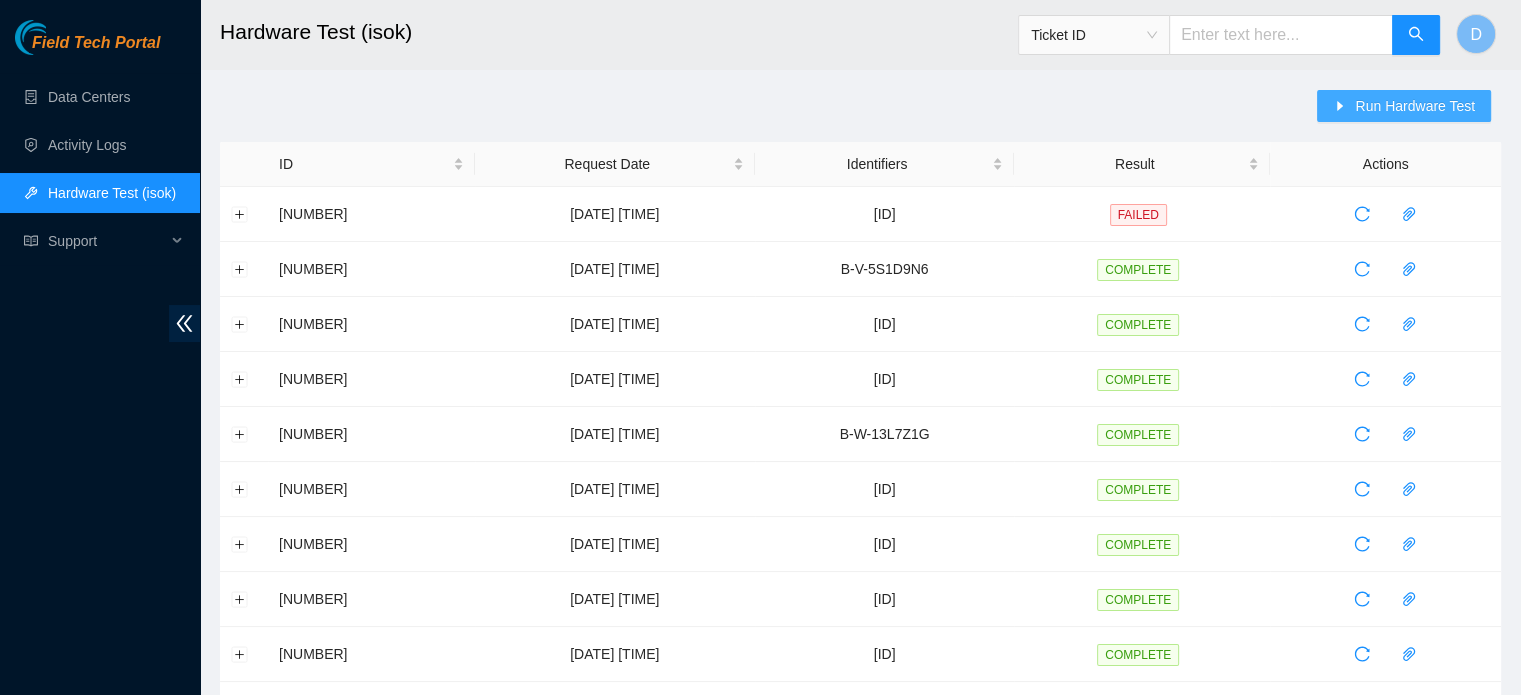 click on "Run Hardware Test" at bounding box center (1415, 106) 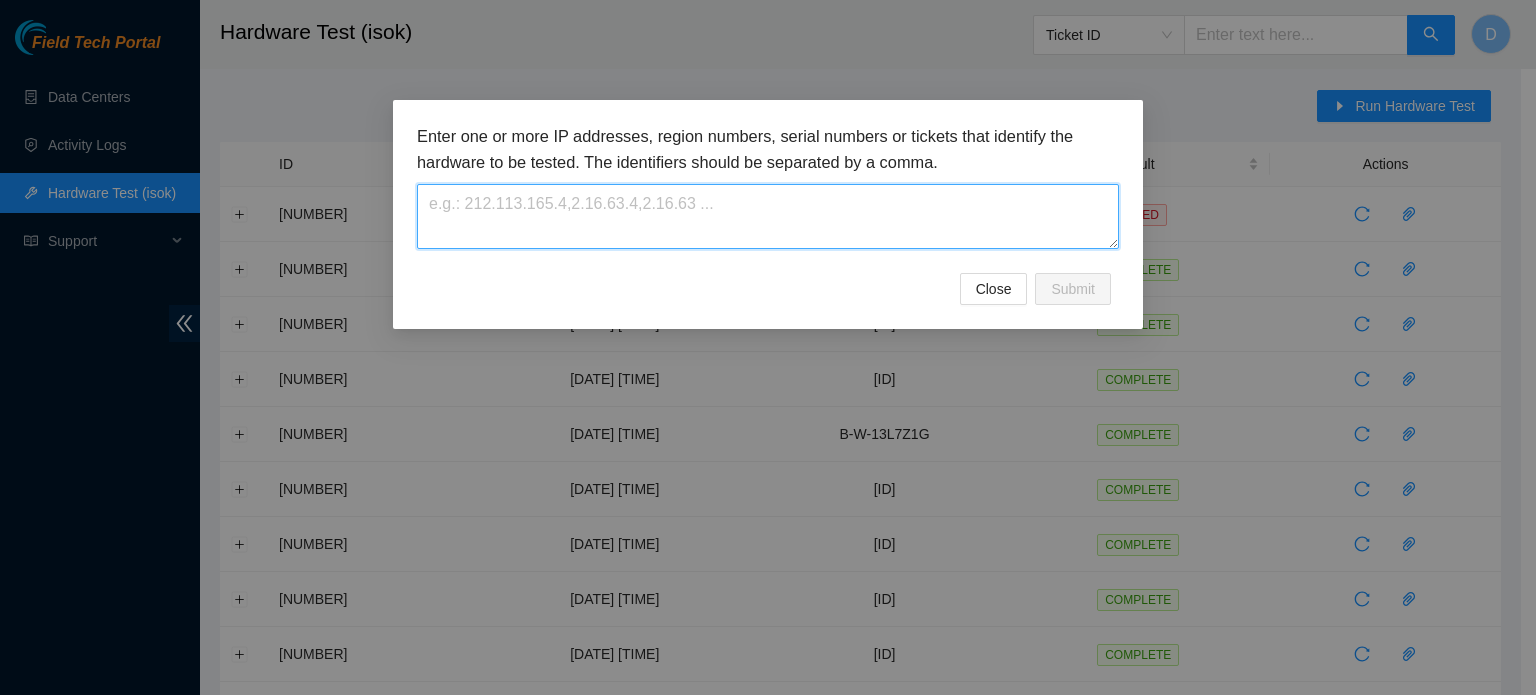 click at bounding box center (768, 216) 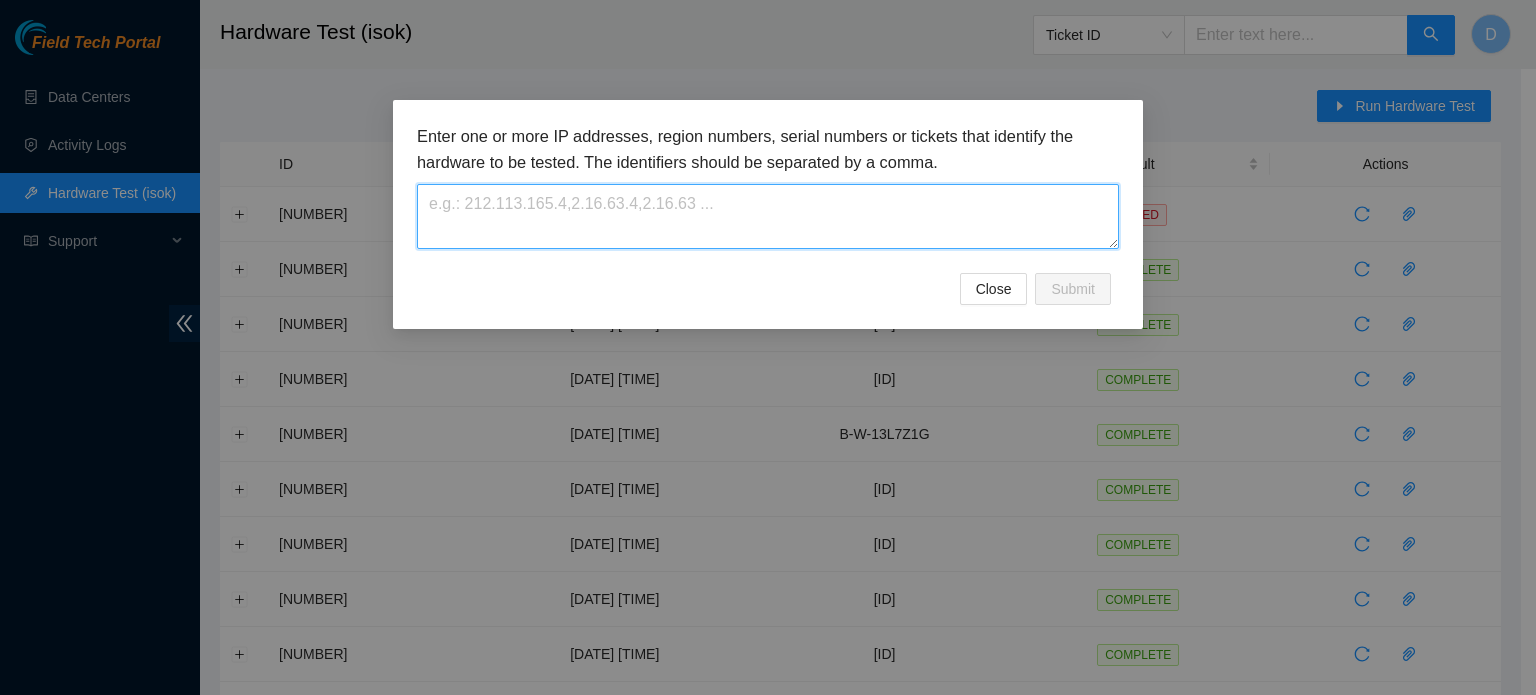 click at bounding box center [768, 216] 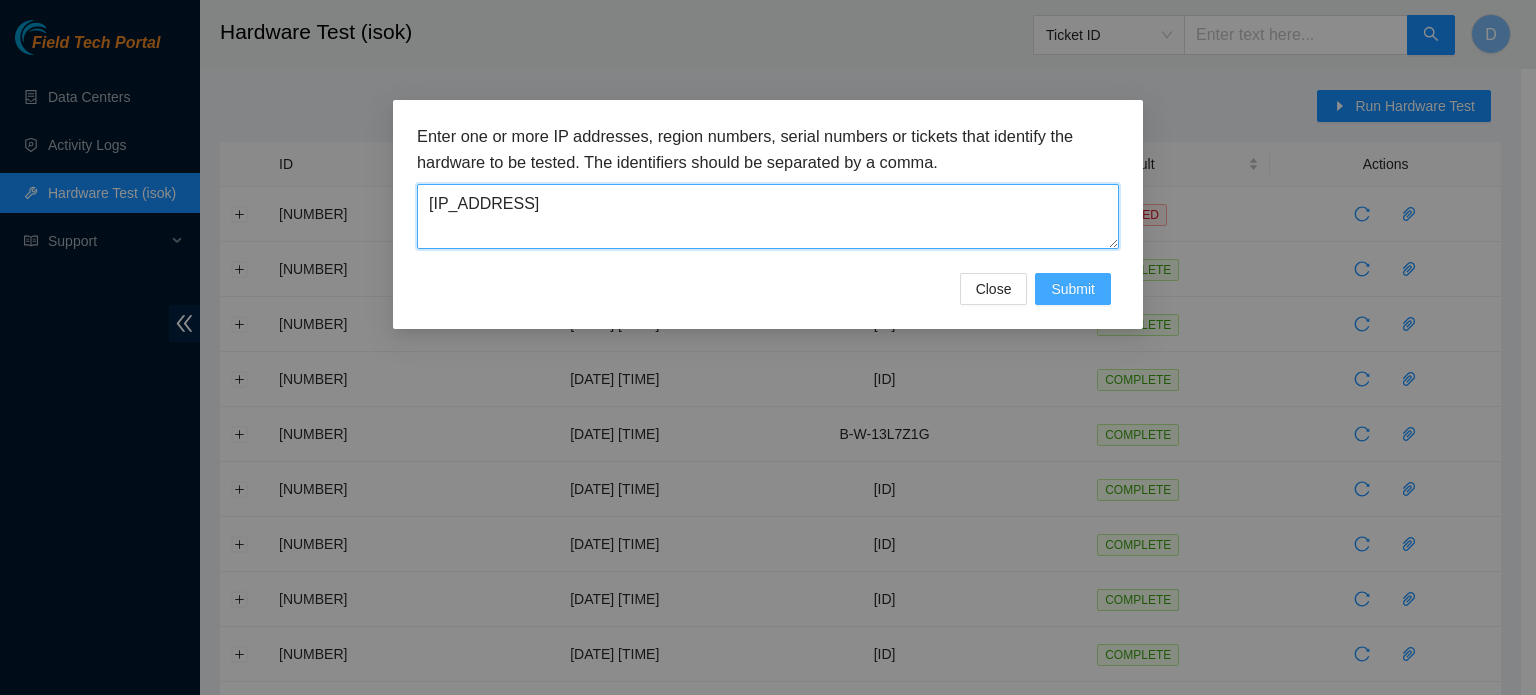 type on "[IP_ADDRESS]" 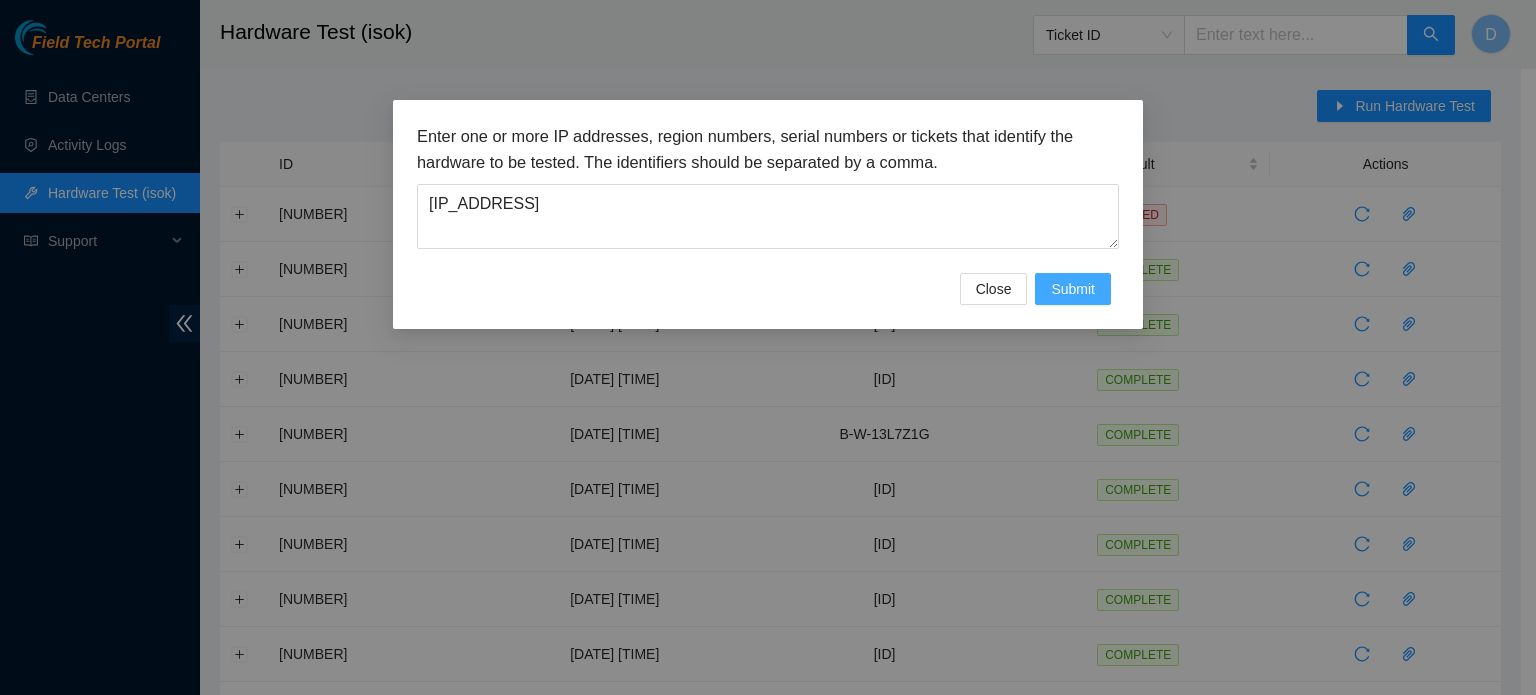 click on "Submit" at bounding box center [1073, 289] 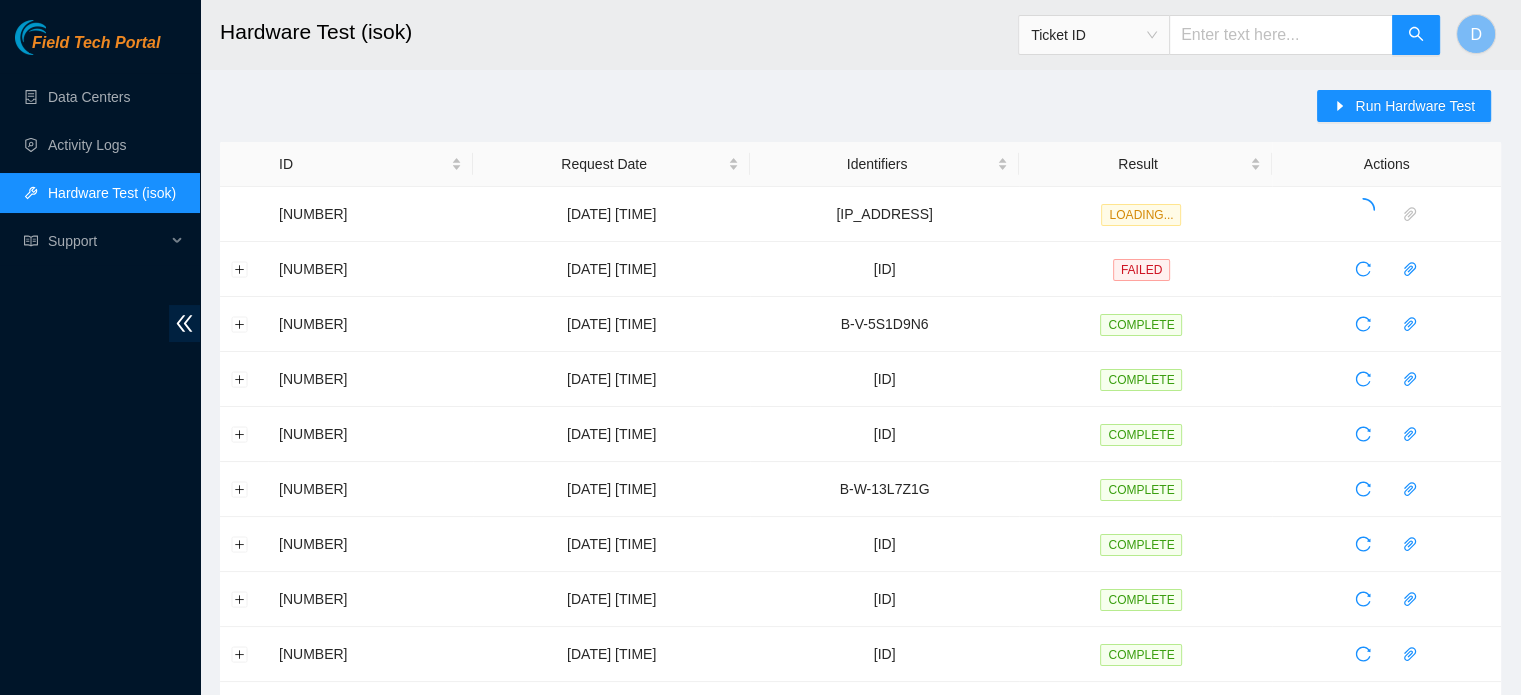 click on "Field Tech Portal Data Centers Activity Logs Hardware Test (isok) Support" at bounding box center [100, 357] 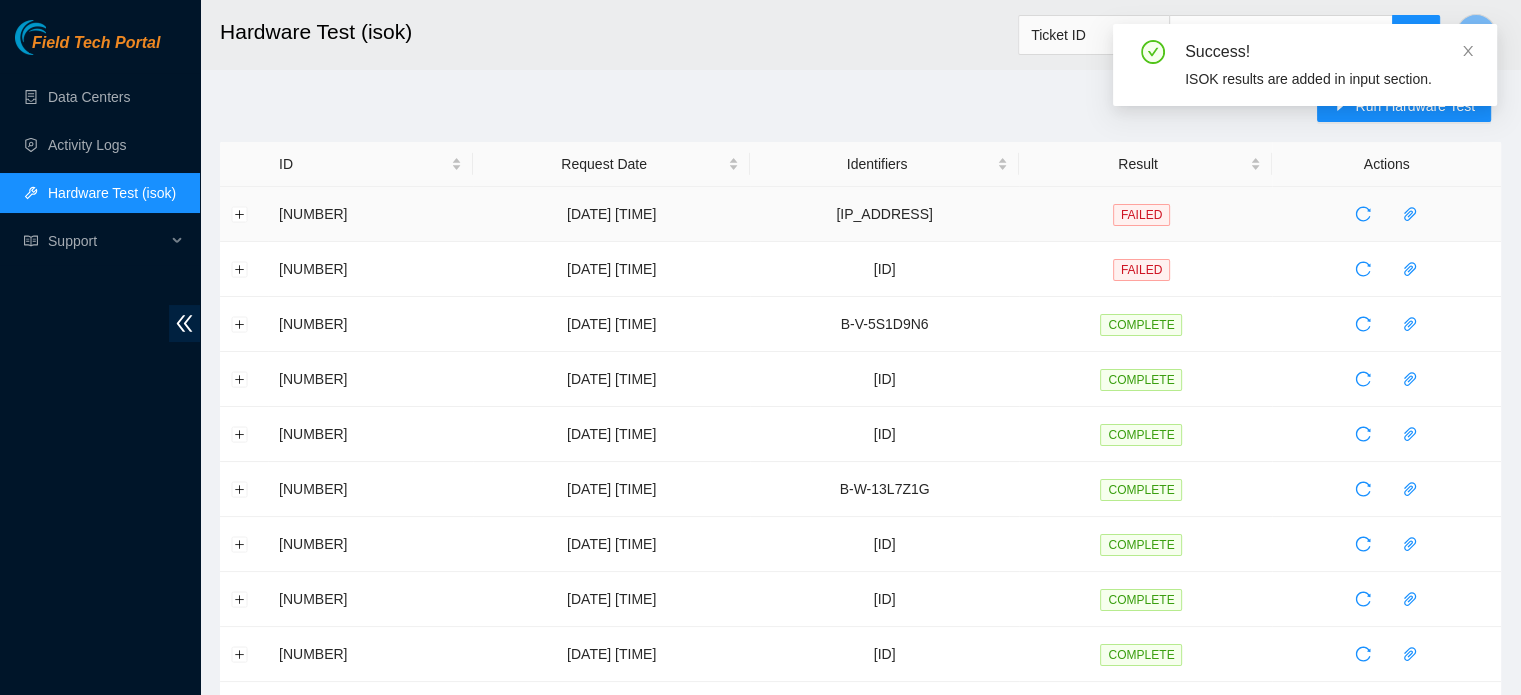 click at bounding box center [244, 214] 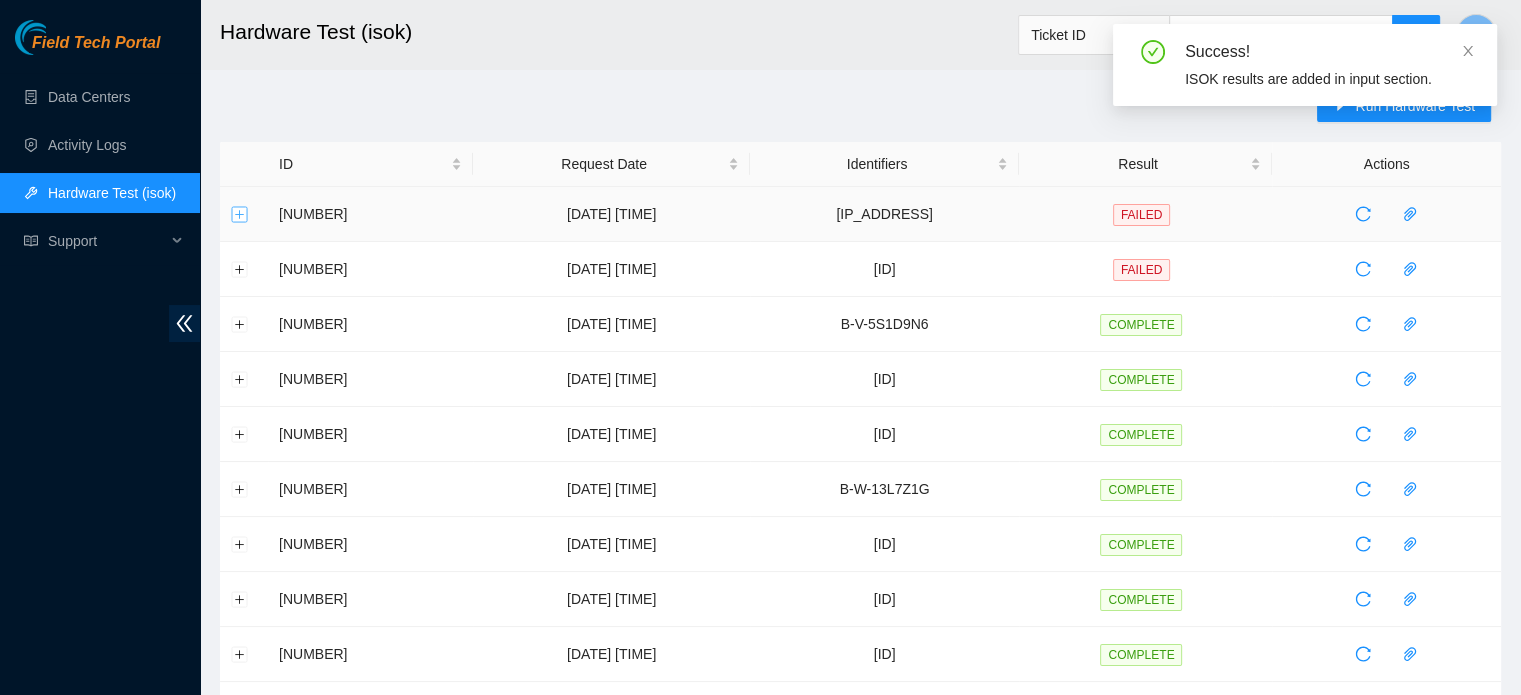 click at bounding box center (240, 214) 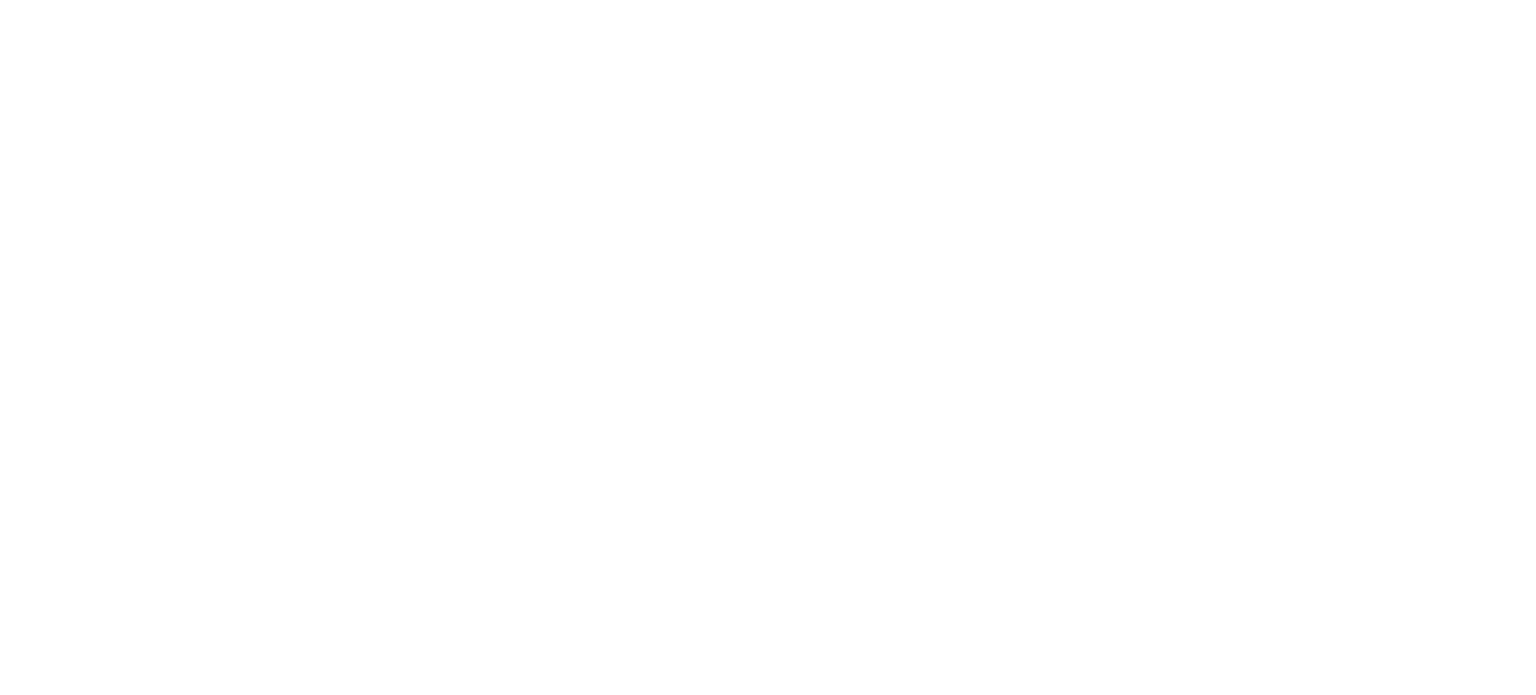 scroll, scrollTop: 0, scrollLeft: 0, axis: both 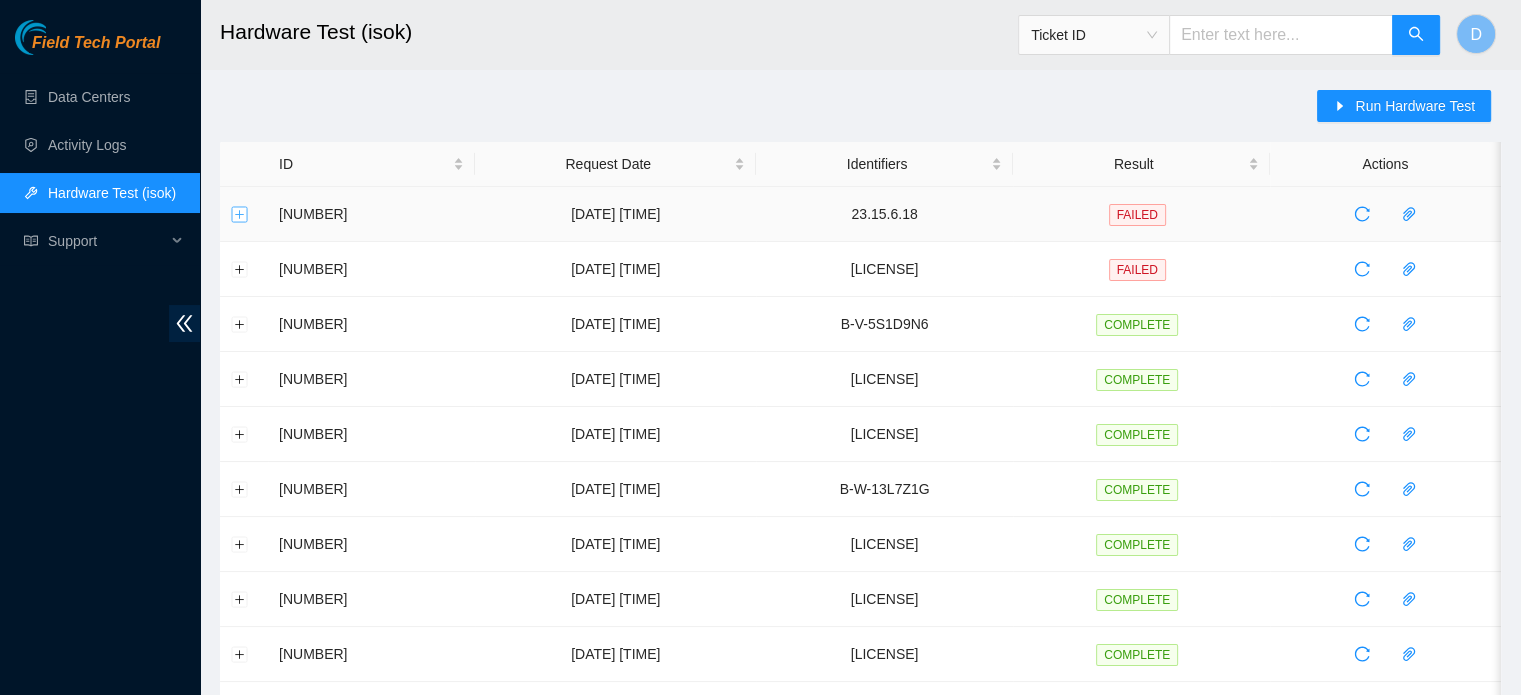 click at bounding box center (240, 214) 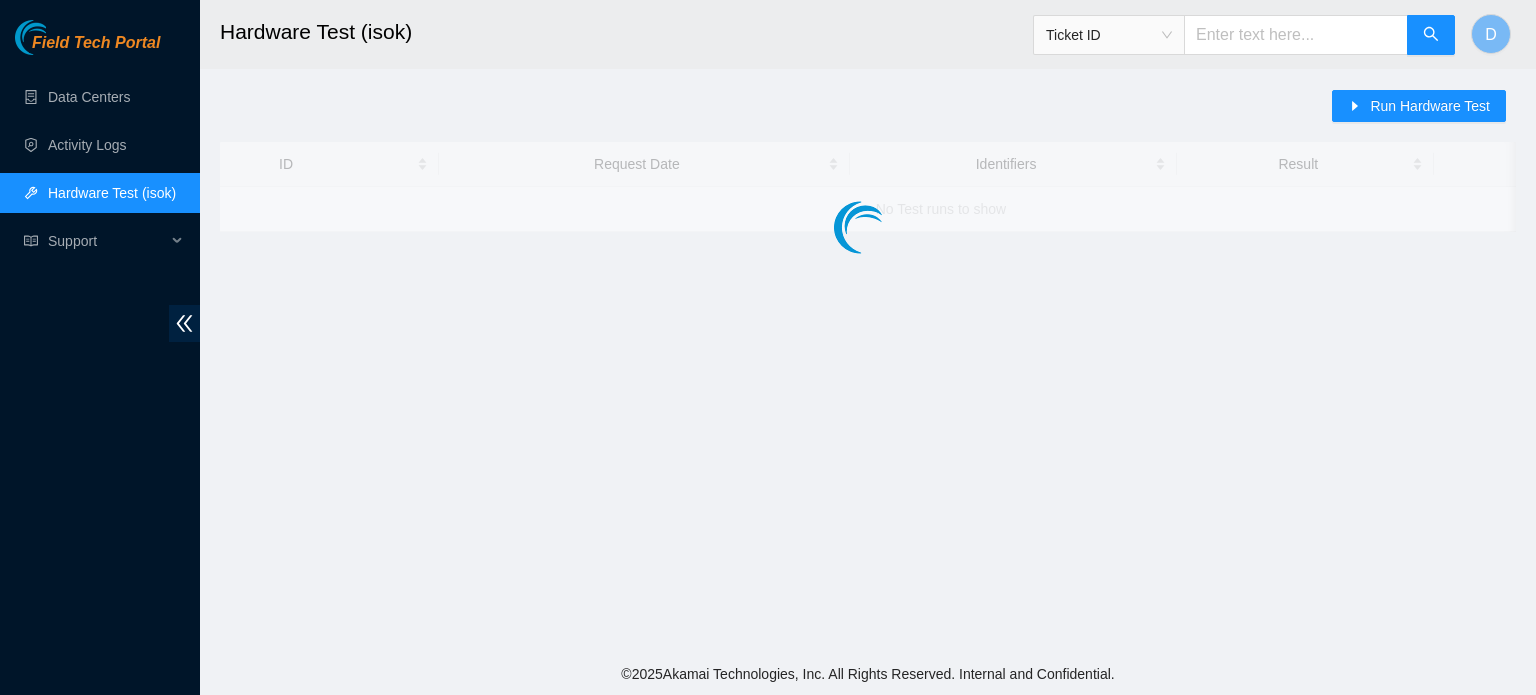 scroll, scrollTop: 0, scrollLeft: 0, axis: both 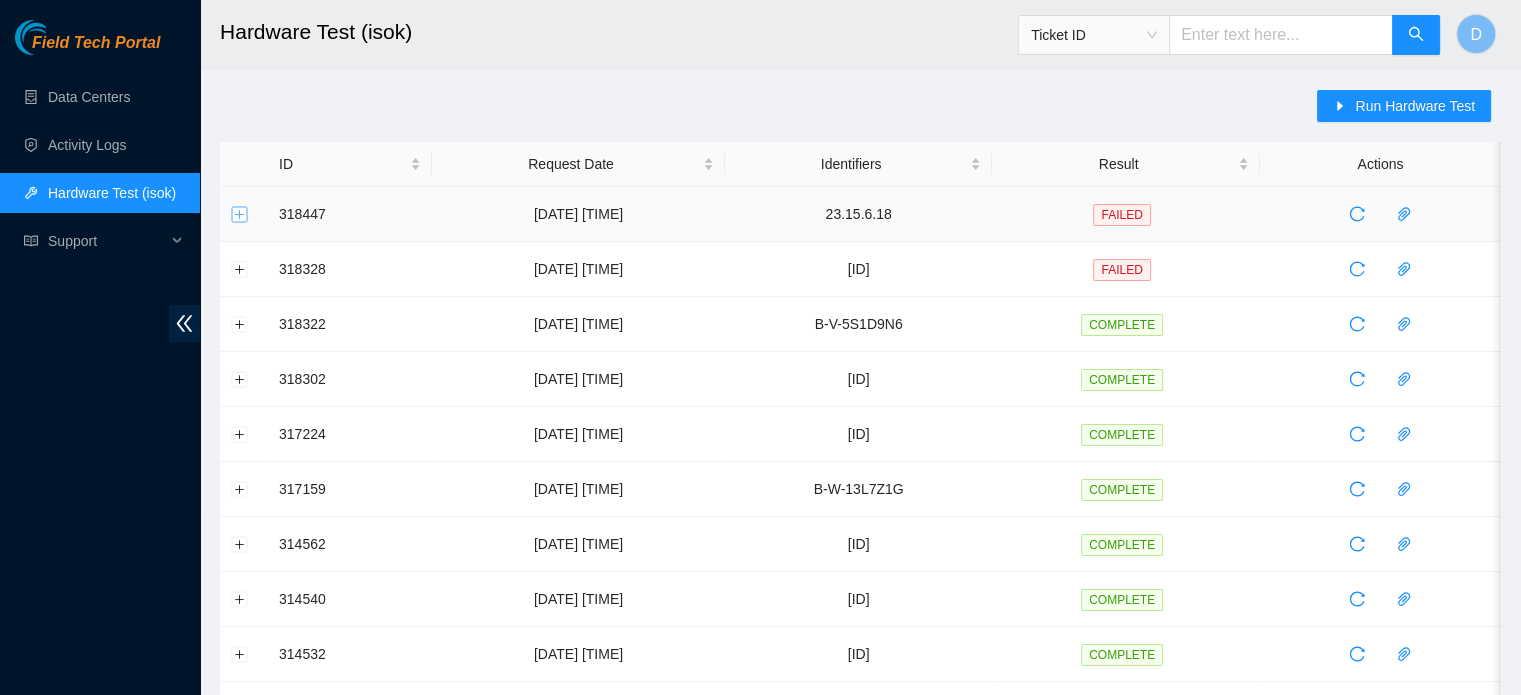 click at bounding box center [240, 214] 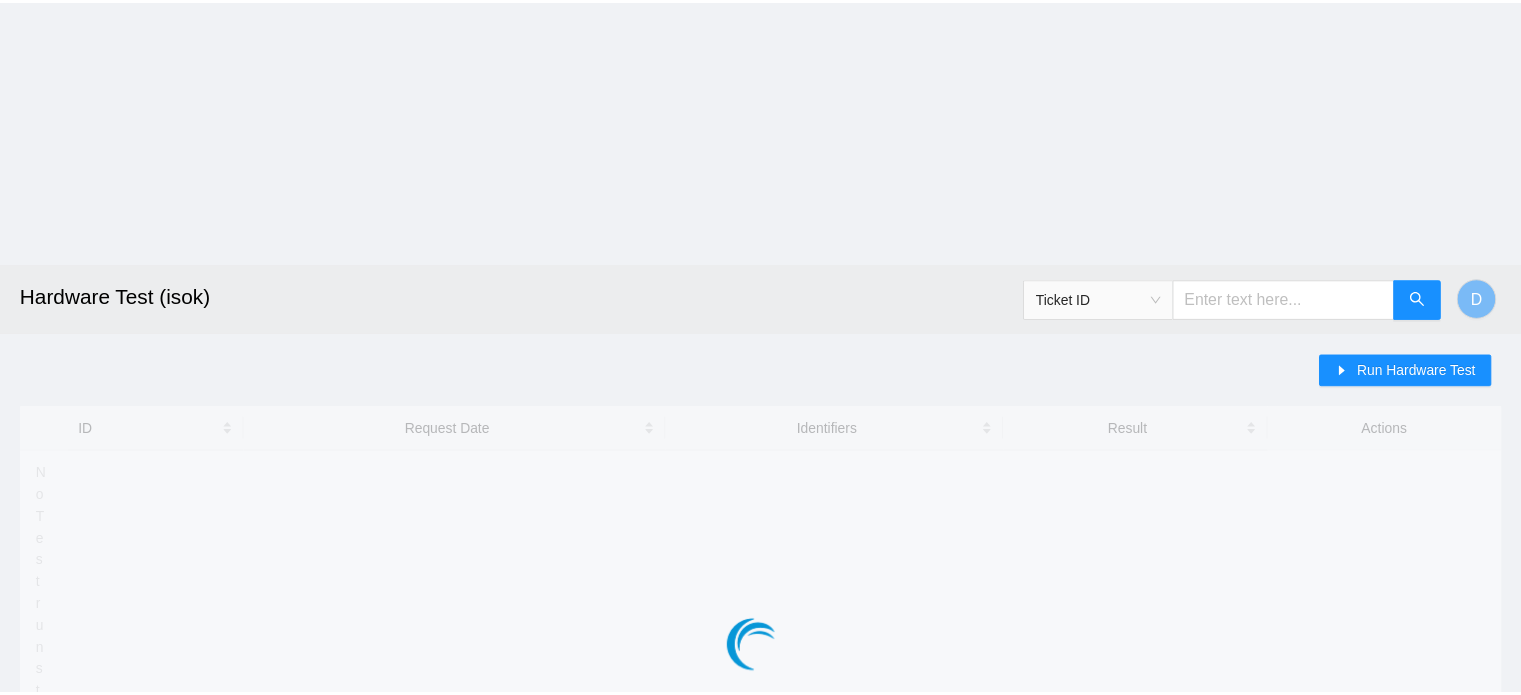 scroll, scrollTop: 0, scrollLeft: 0, axis: both 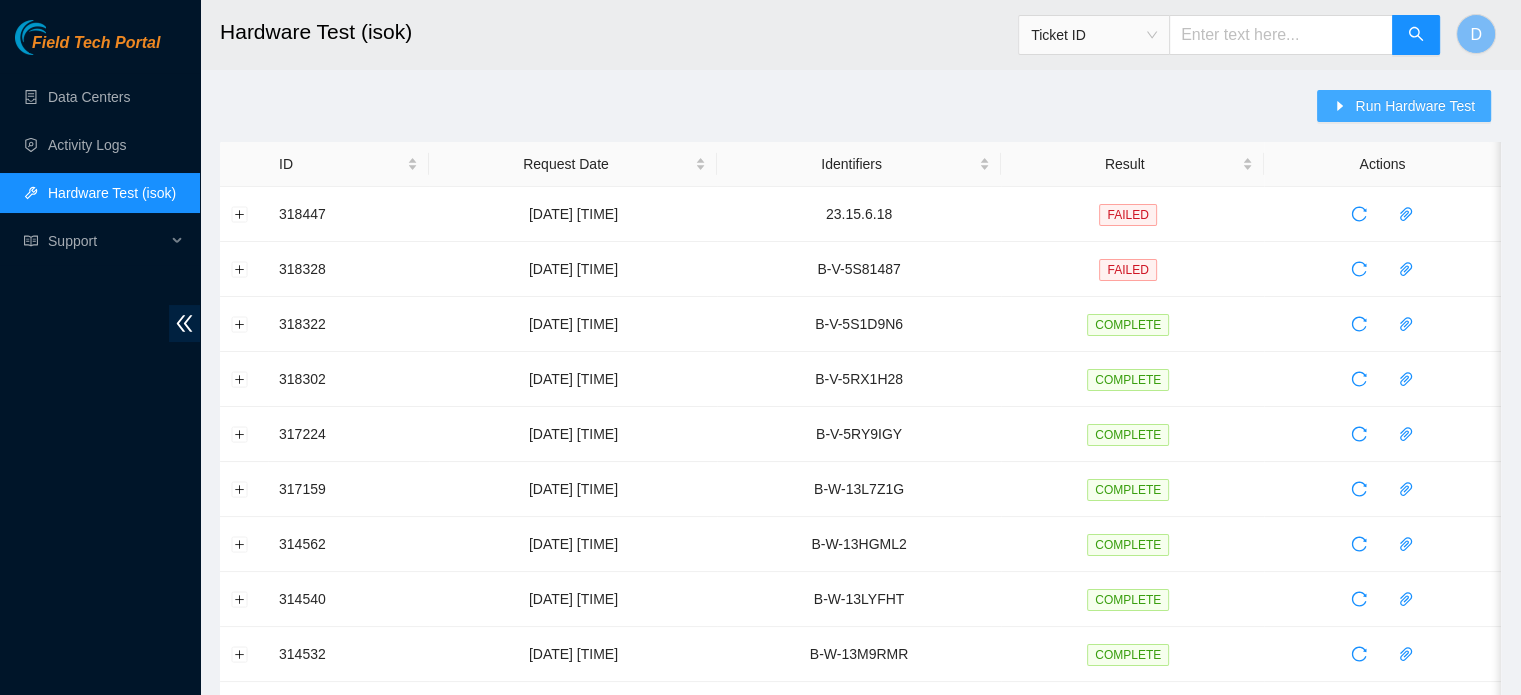 click on "Run Hardware Test" at bounding box center (1415, 106) 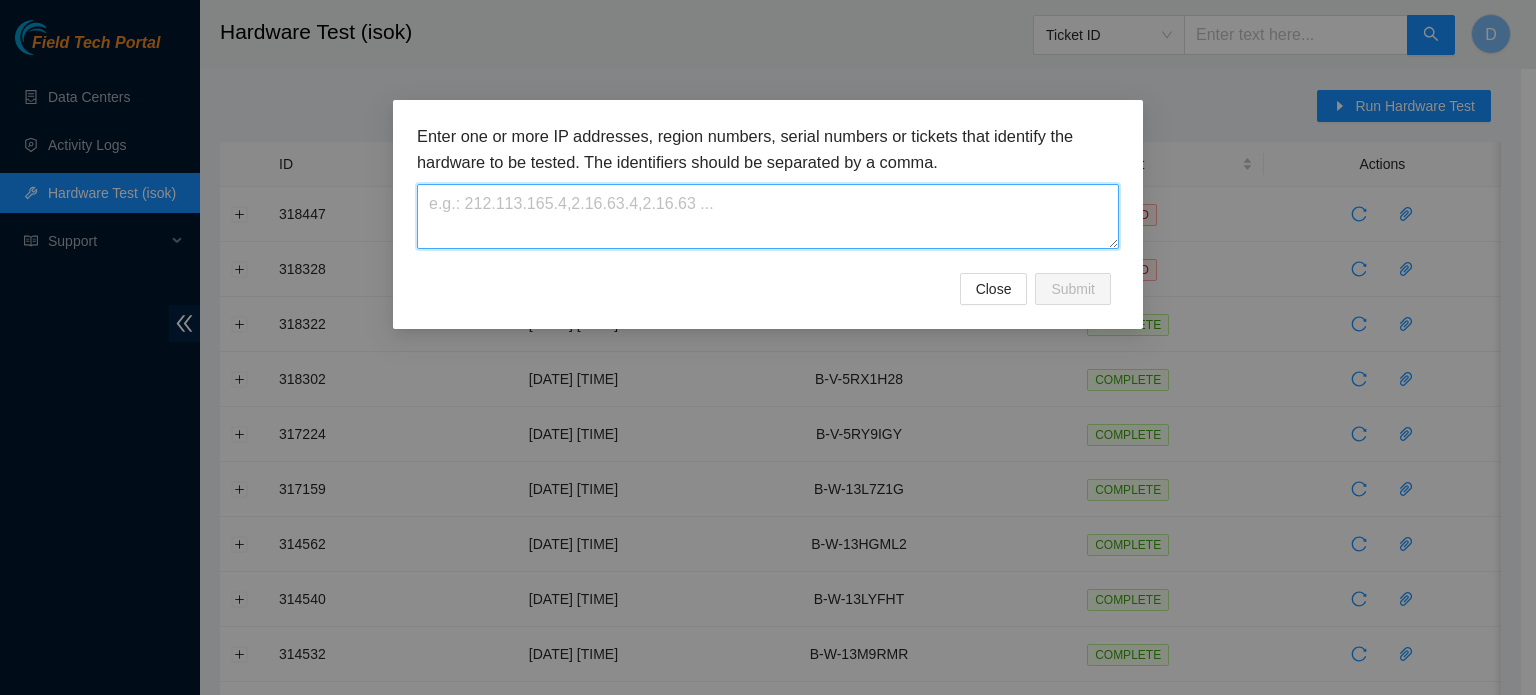 click at bounding box center [768, 216] 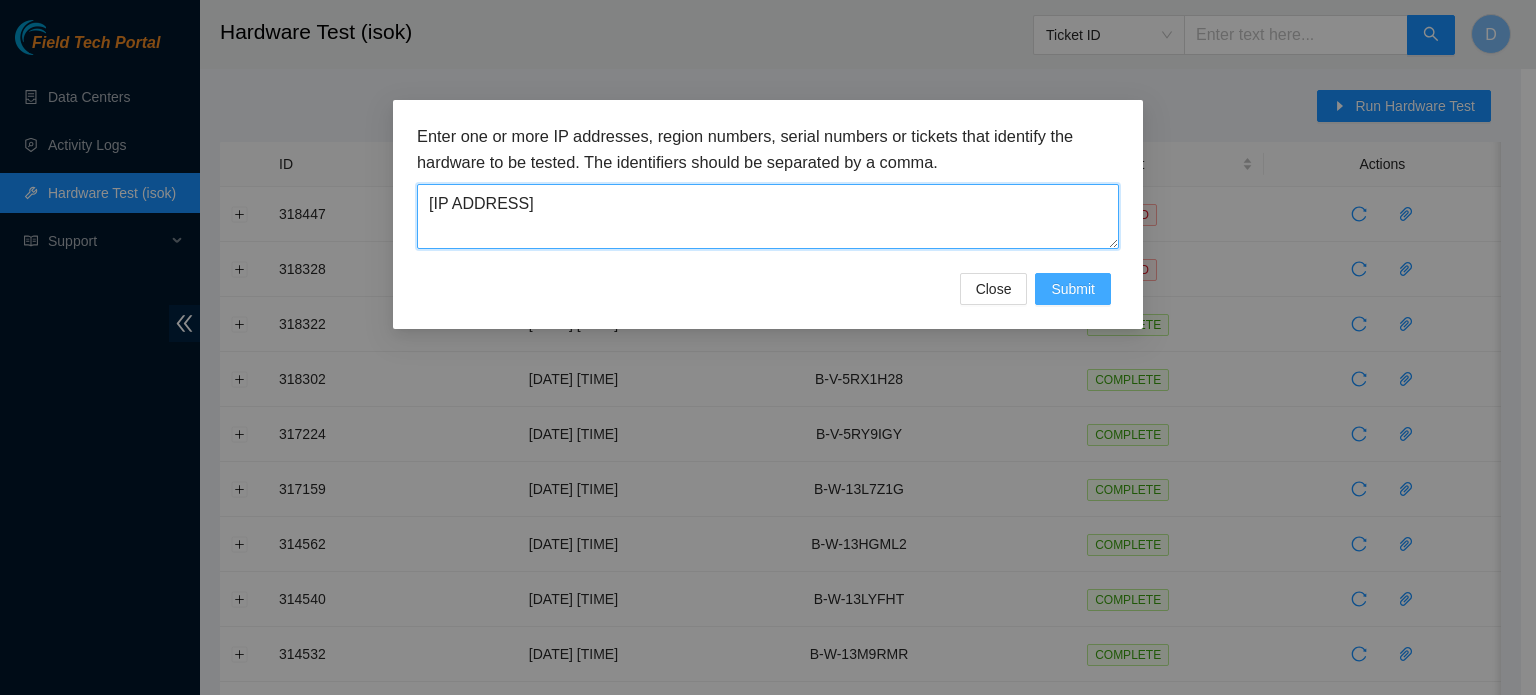 type on "[VERSION]" 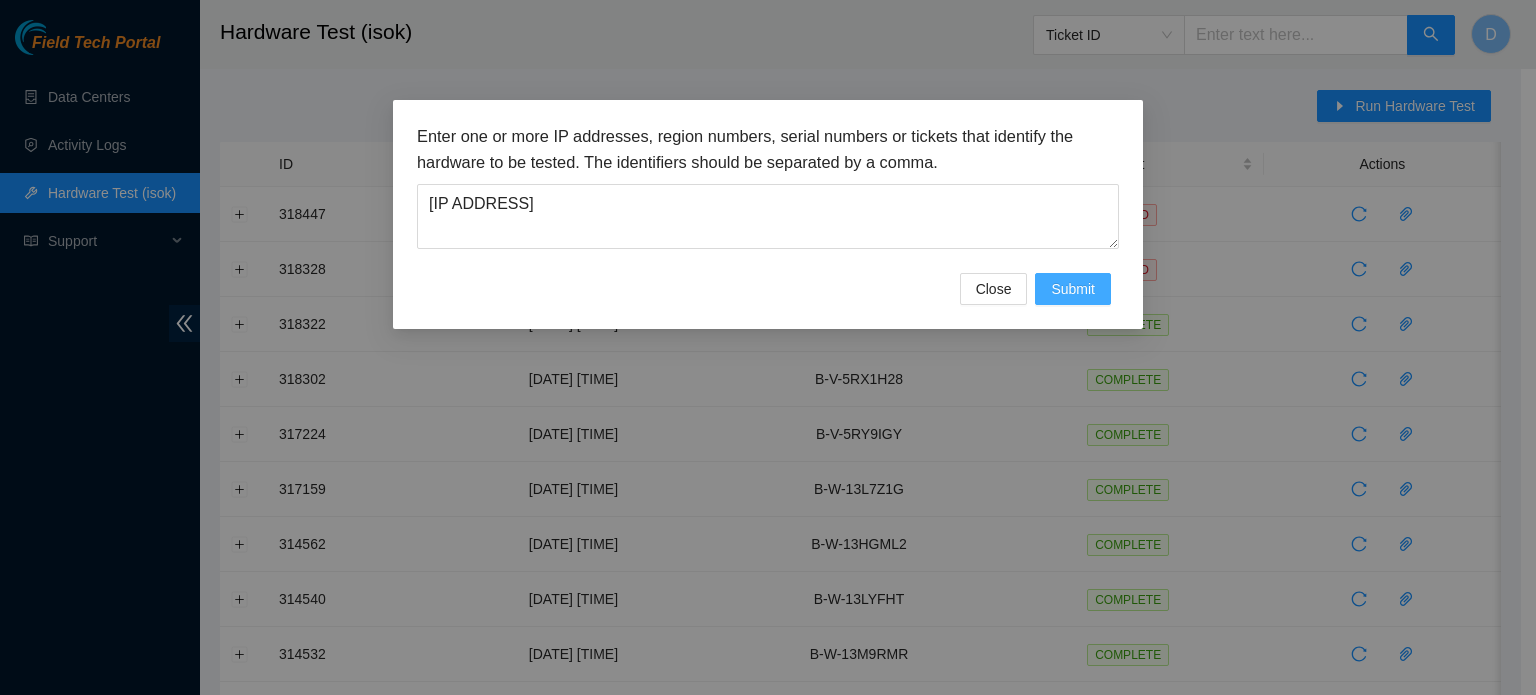 click on "Submit" at bounding box center (1073, 289) 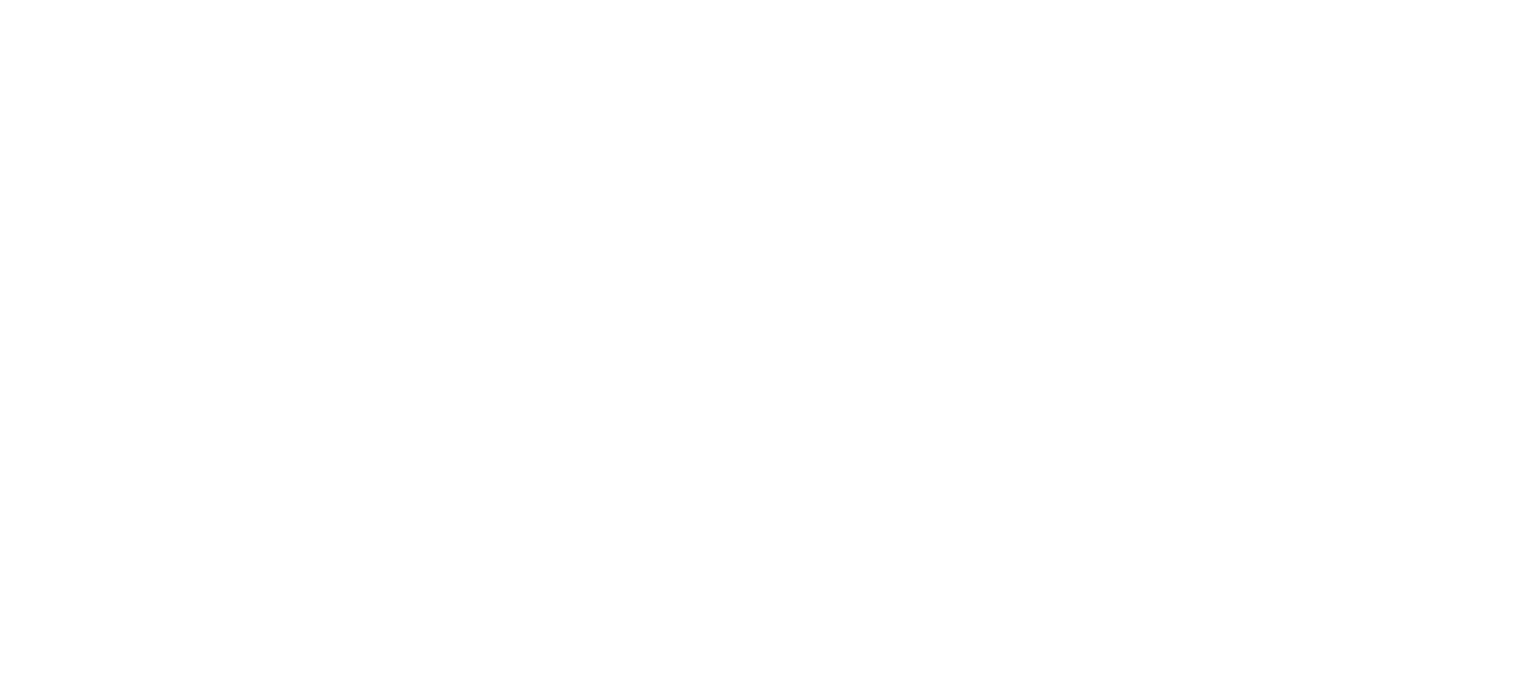 scroll, scrollTop: 0, scrollLeft: 0, axis: both 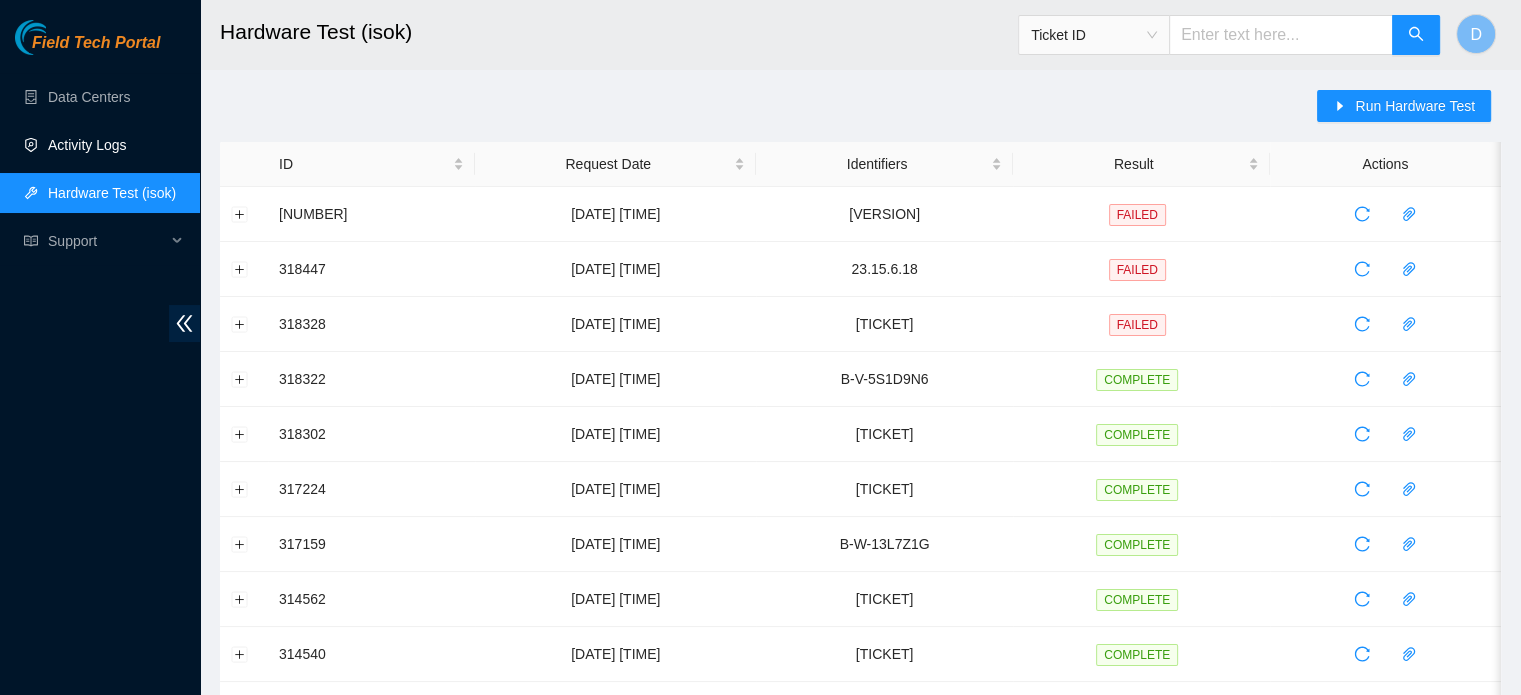 click on "Activity Logs" at bounding box center [87, 145] 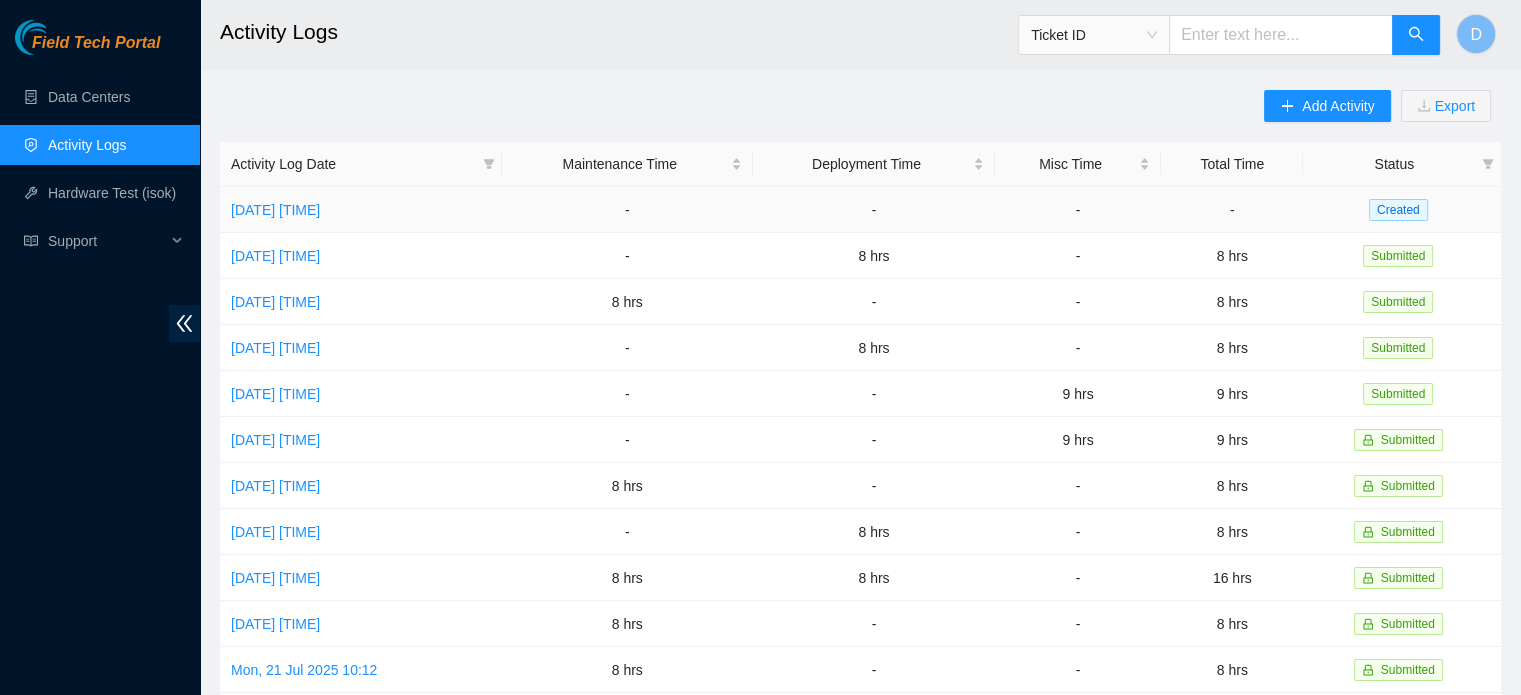 click on "[DATE] [TIME]" at bounding box center (361, 210) 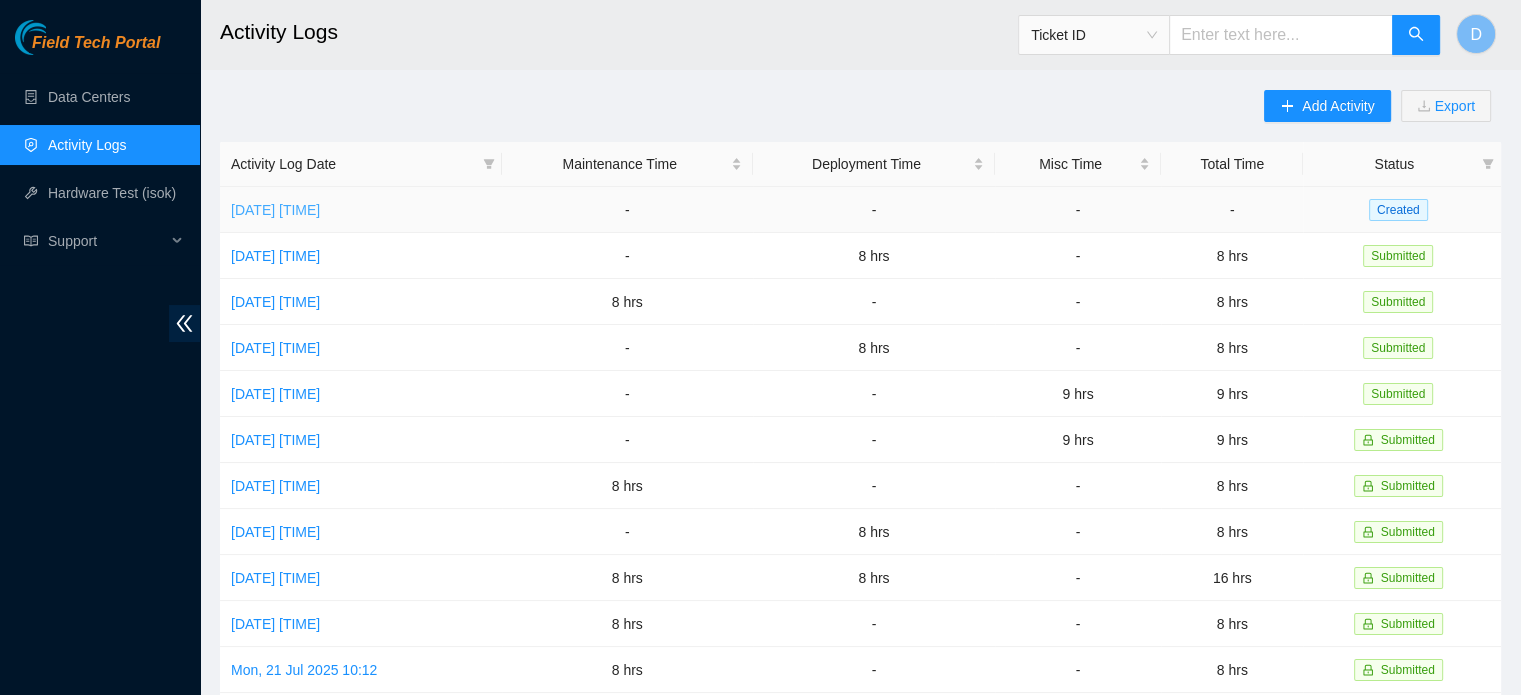 click on "[DATE] [TIME]" at bounding box center (275, 210) 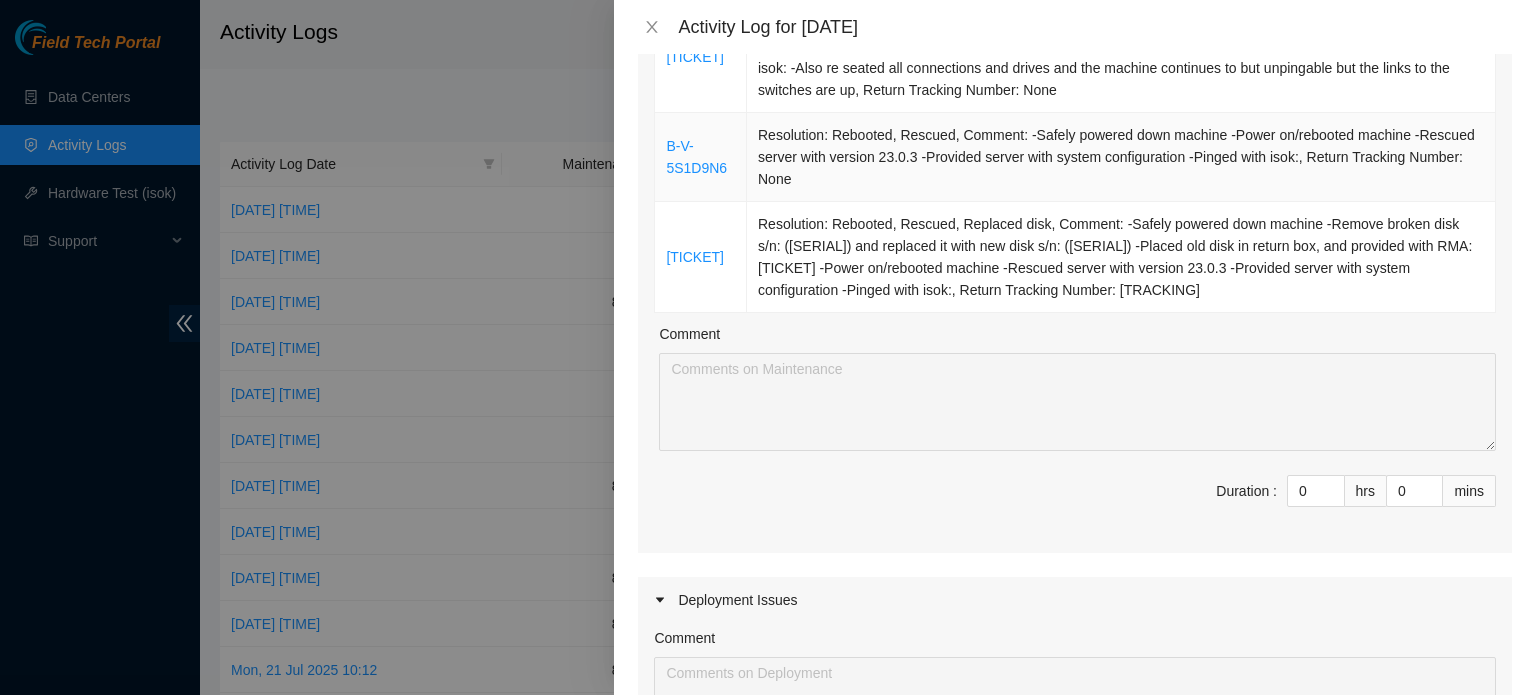 scroll, scrollTop: 200, scrollLeft: 0, axis: vertical 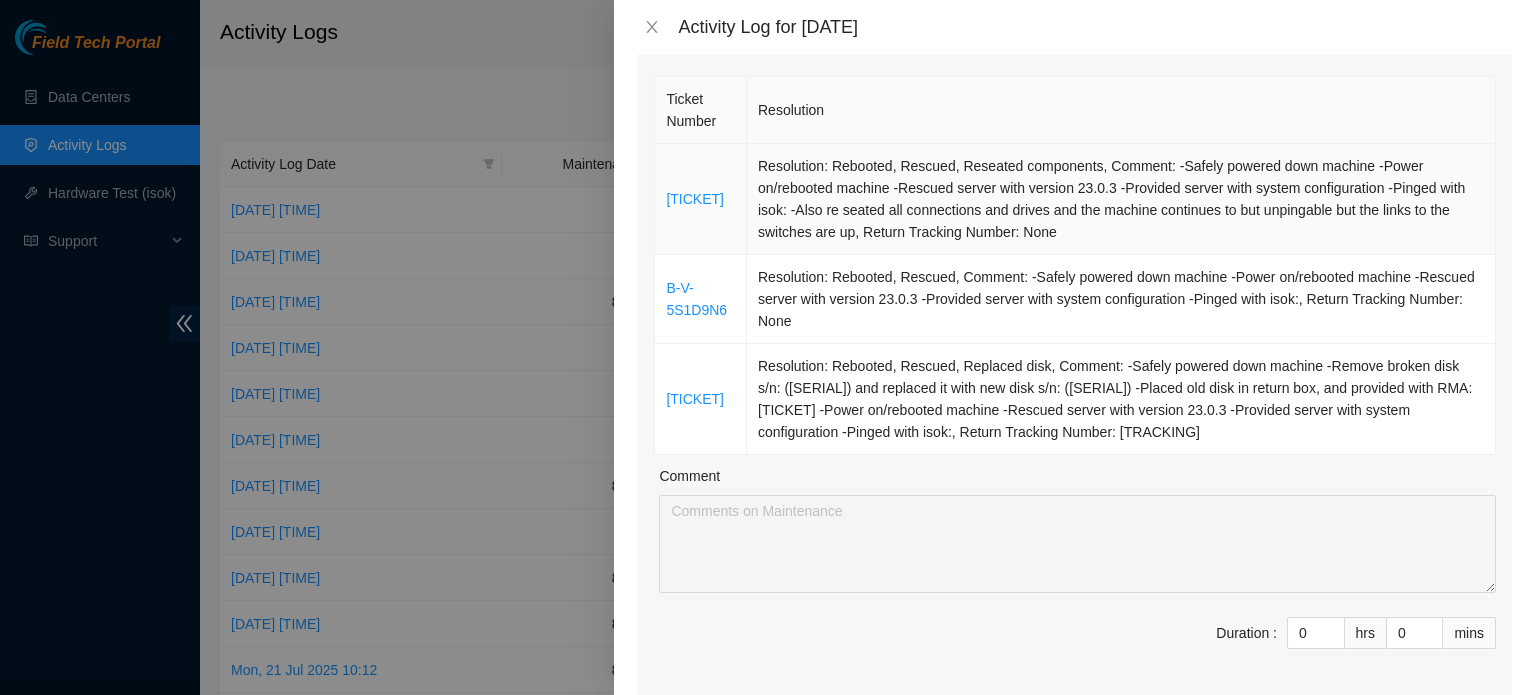 click on "[TICKET]" at bounding box center (701, 199) 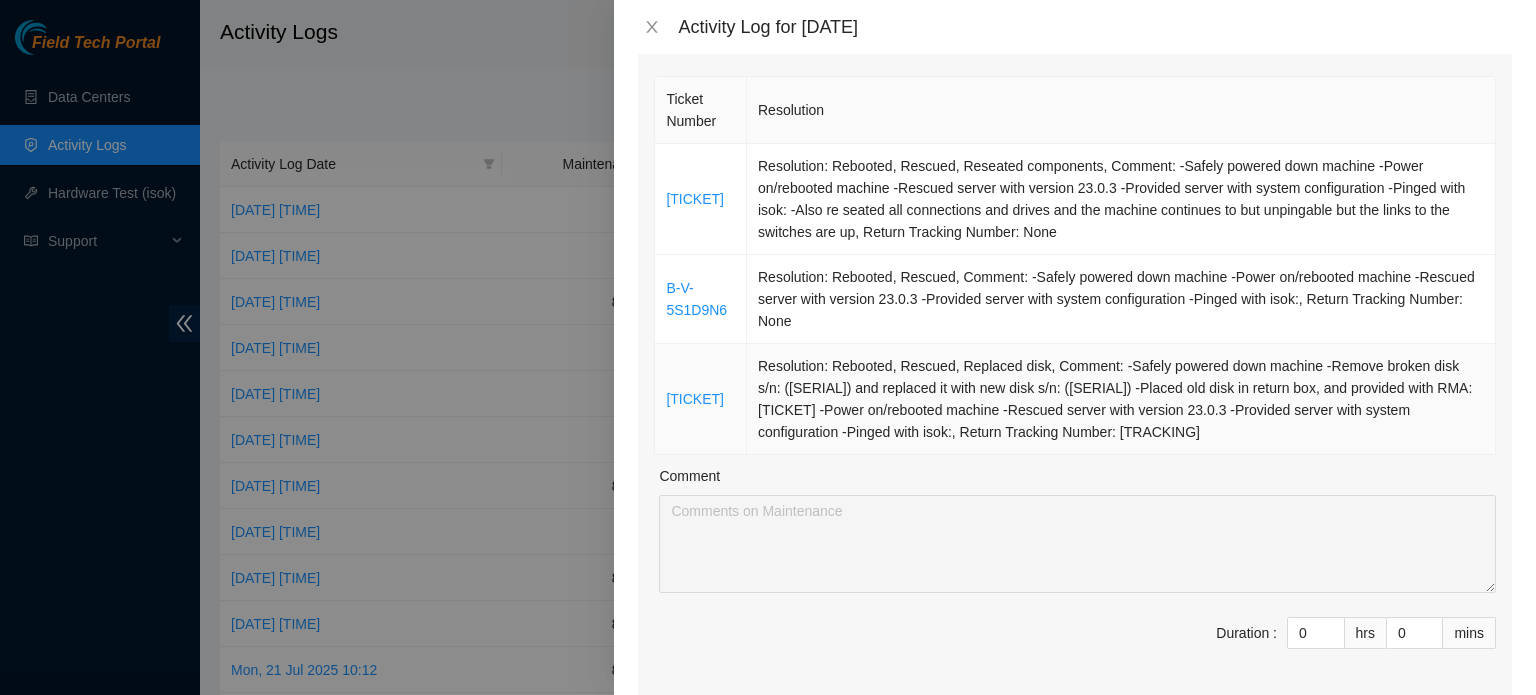 drag, startPoint x: 658, startPoint y: 160, endPoint x: 1268, endPoint y: 430, distance: 667.0832 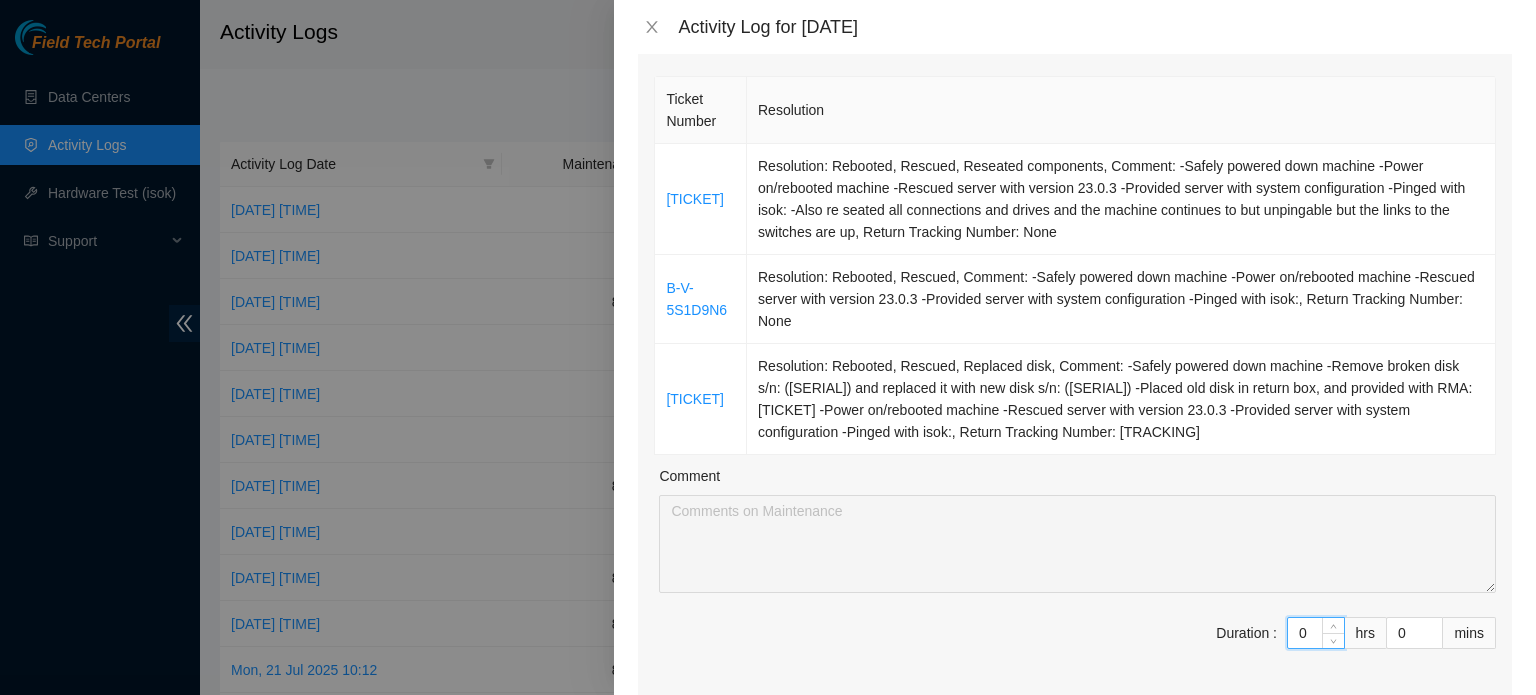 drag, startPoint x: 1286, startPoint y: 635, endPoint x: 1117, endPoint y: 613, distance: 170.42593 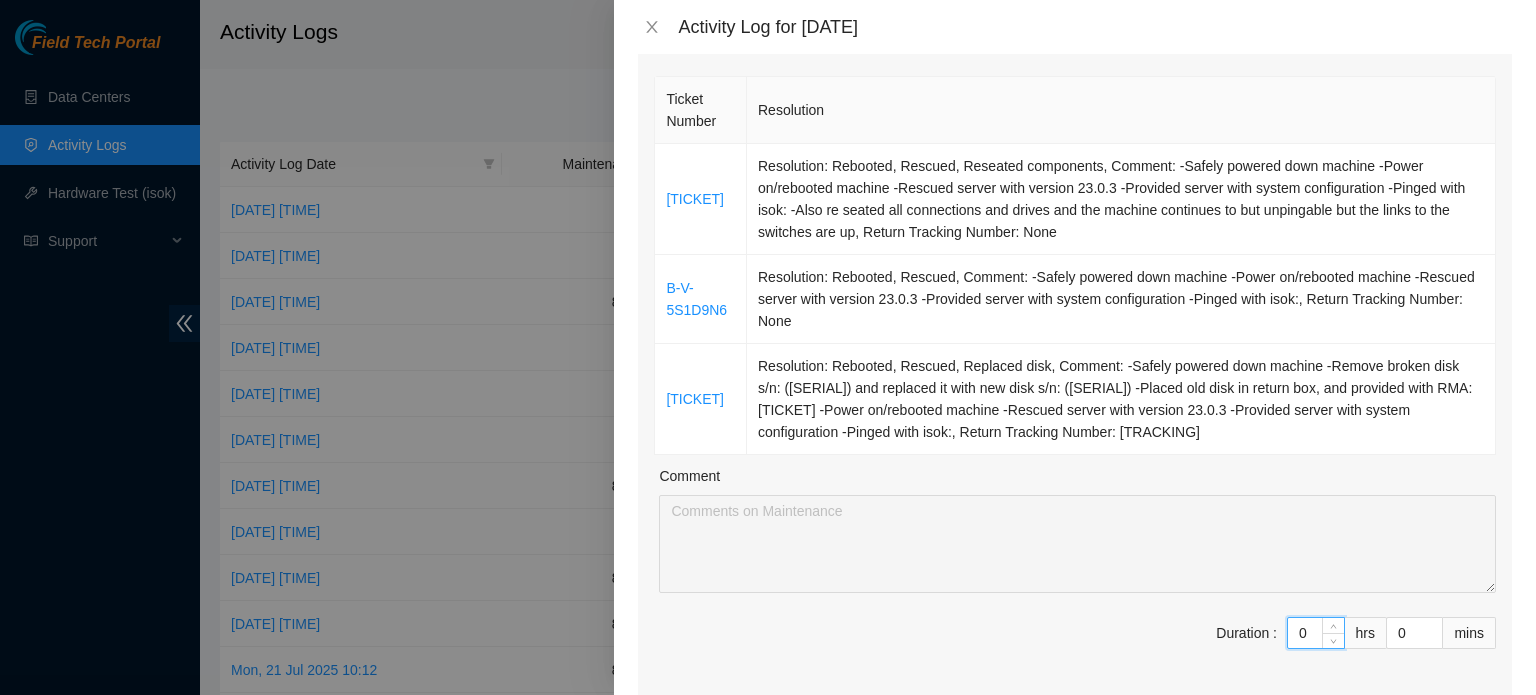 click on "Ticket Number Resolution [TICKET] Resolution: Rebooted, Rescued, Reseated components, Comment: -Safely powered down machine
-Power on/rebooted machine
-Rescued server with version 23.0.3
-Provided server with system configuration
-Pinged with isok:
-Also re seated all connections and drives and the machine continues to but unpingable but the links to the switches are up, Return Tracking Number: None [TICKET] Resolution: Rebooted, Rescued, Comment: -Safely powered down machine
-Power on/rebooted machine
-Rescued server with version 23.0.3
-Provided server with system configuration
-Pinged with isok:, Return Tracking Number: None [TICKET] Comment Duration : 0 hrs 0 mins" at bounding box center (1075, 383) 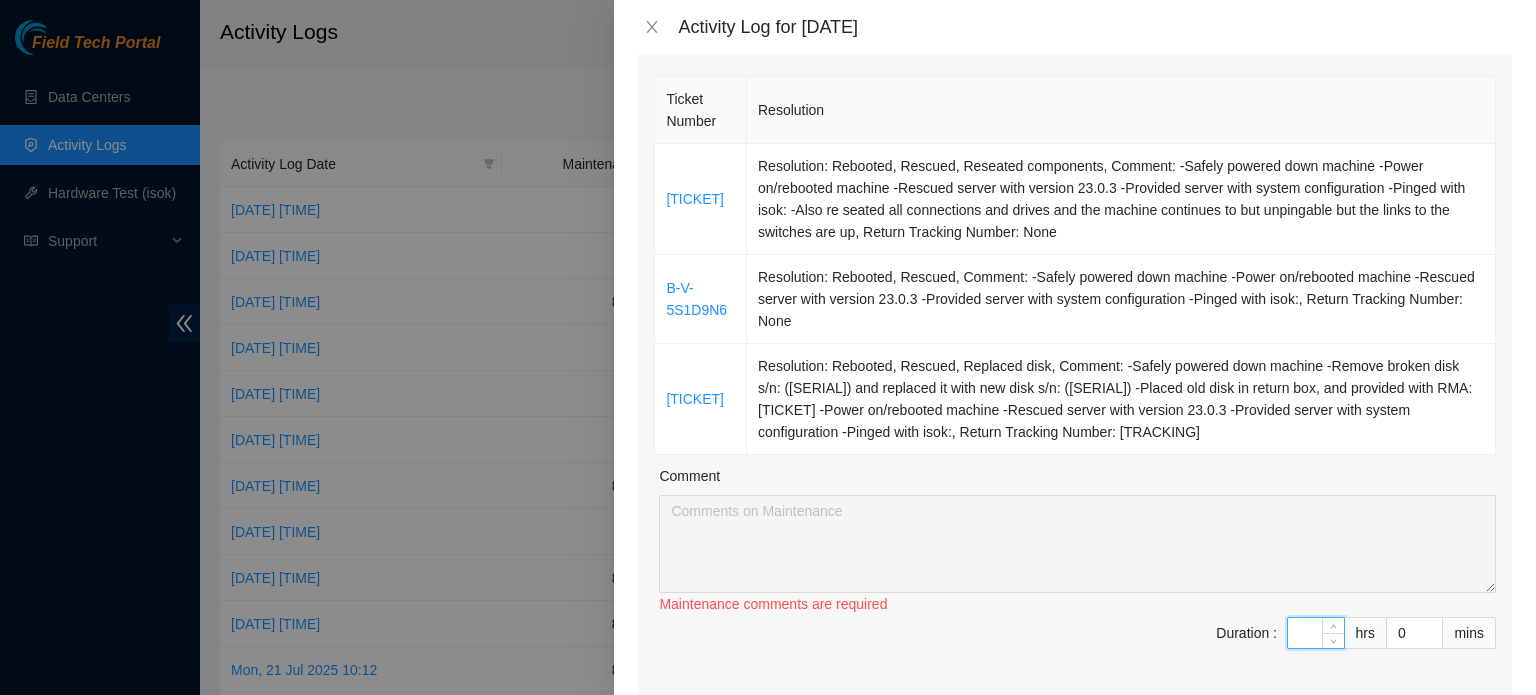 type on "8" 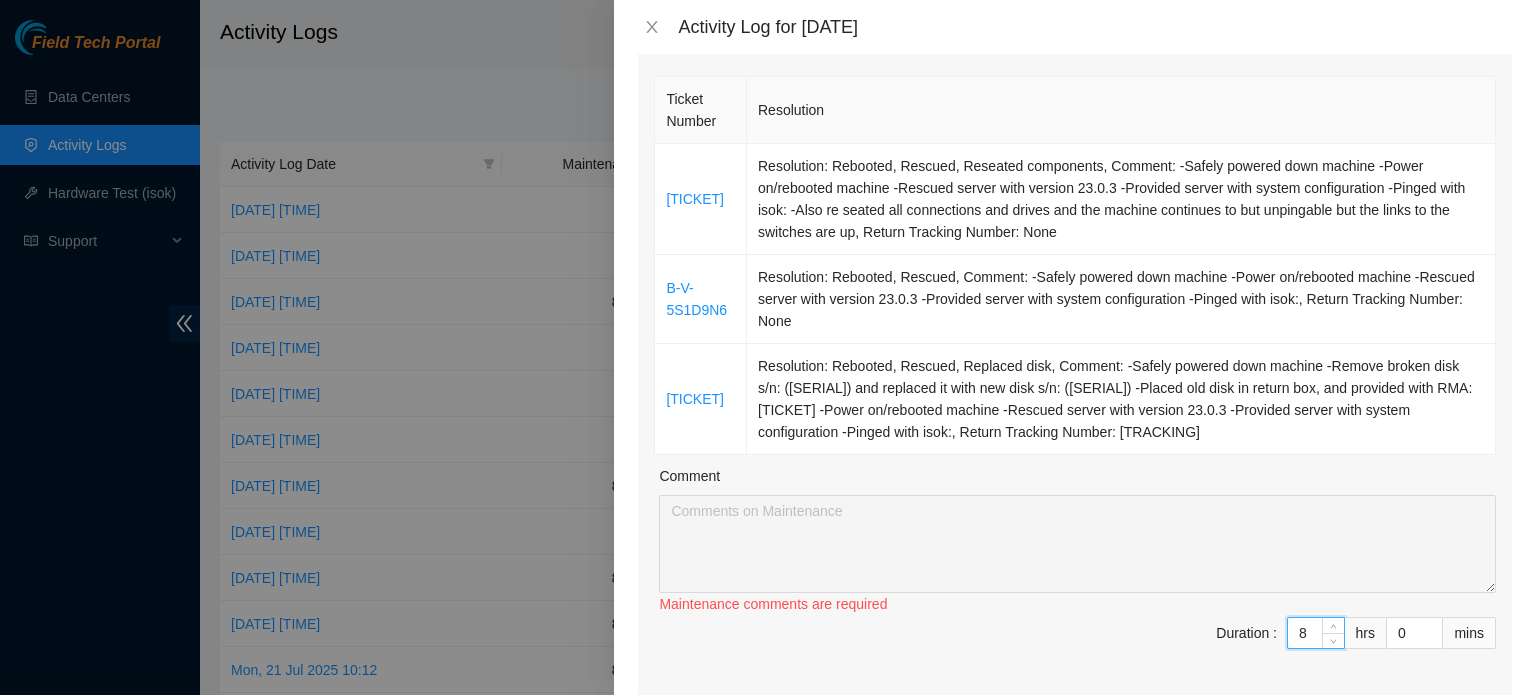 type on "8" 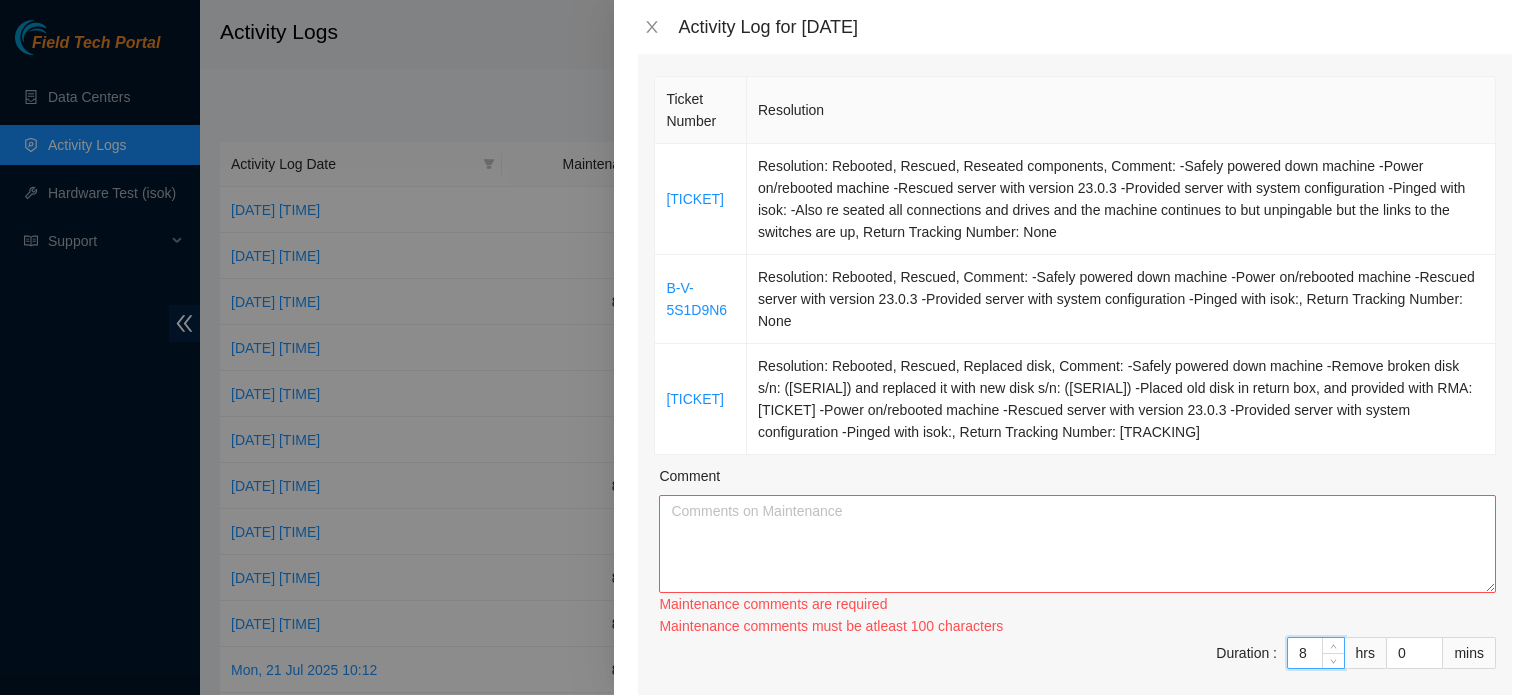 type on "8" 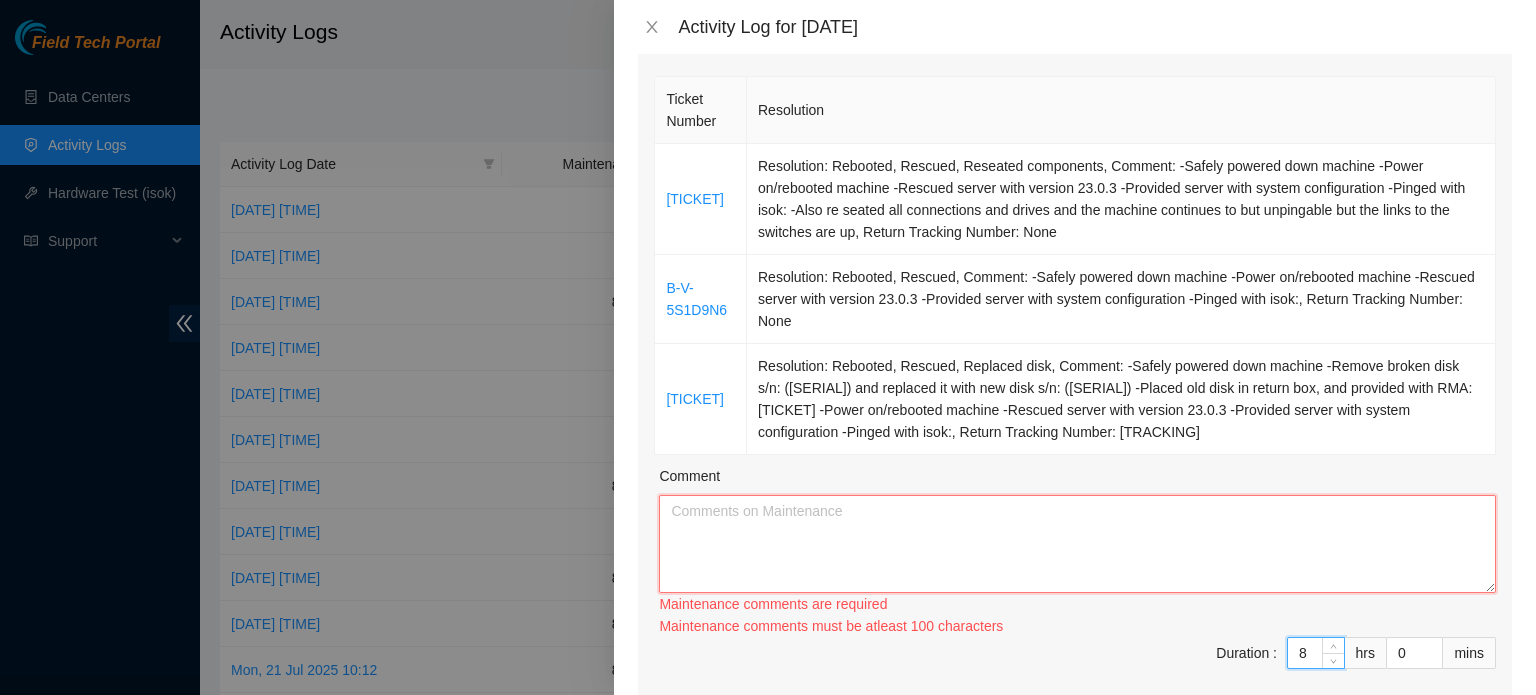 click on "Comment" at bounding box center [1077, 544] 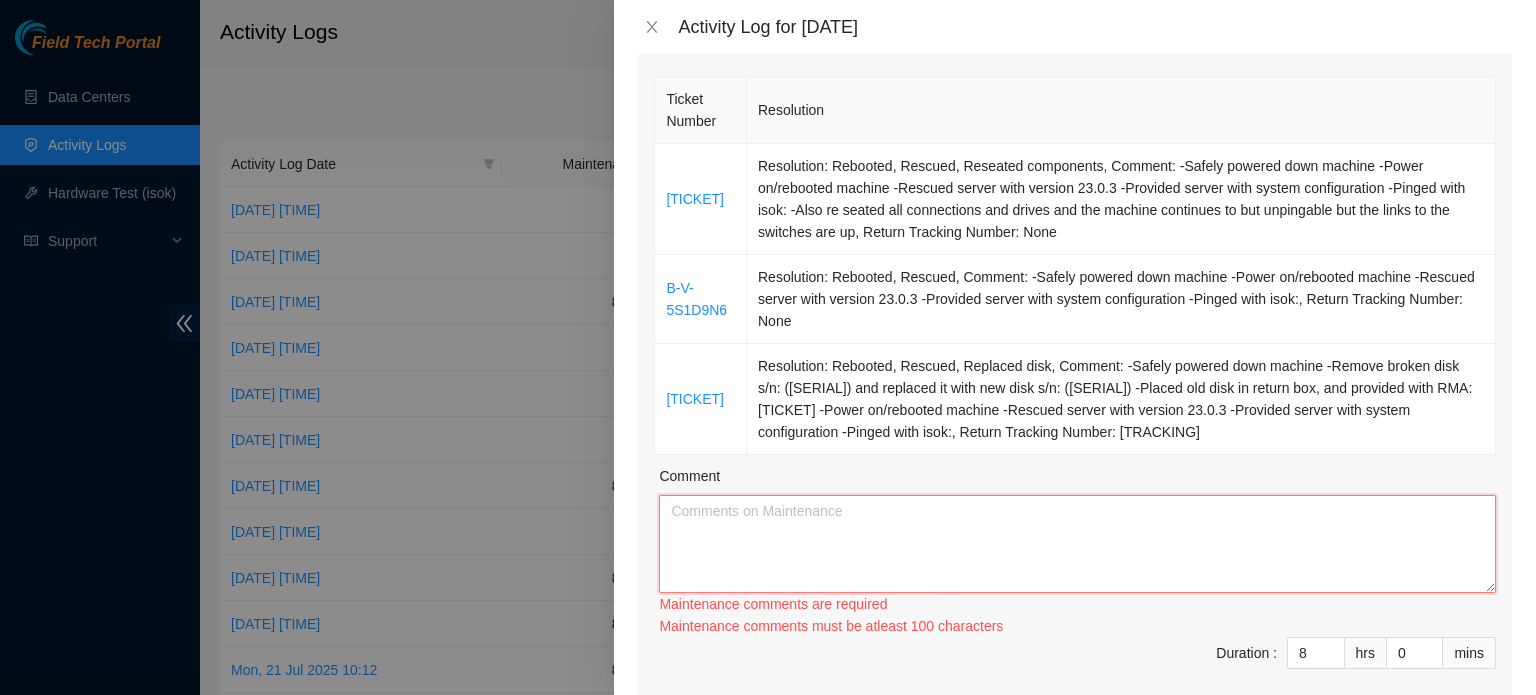 paste on "[TICKET]	Resolution: Rebooted, Rescued, Reseated components, Comment: -Safely powered down machine -Power on/rebooted machine -Rescued server with version 23.0.3 -Provided server with system configuration -Pinged with isok: -Also re seated all connections and drives and the machine continues to but unpingable but the links to the switches are up, Return Tracking Number: None
[TICKET]	Resolution: Rebooted, Rescued, Comment: -Safely powered down machine -Power on/rebooted machine -Rescued server with version 23.0.3 -Provided server with system configuration -Pinged with isok:, Return Tracking Number: None
[TICKET]	Resolution: Rebooted, Rescued, Replaced disk, Comment: -Safely powered down machine -Remove broken disk s/n: ([SERIAL]) and replaced it with new disk s/n: ([SERIAL]) -Placed old disk in return box, and provided with RMA:[TICKET] -Power on/rebooted machine -Rescued server with version 23.0.3 -Provided server with system configuration -Pinged with isok:, Return Tracking Number: 4634..." 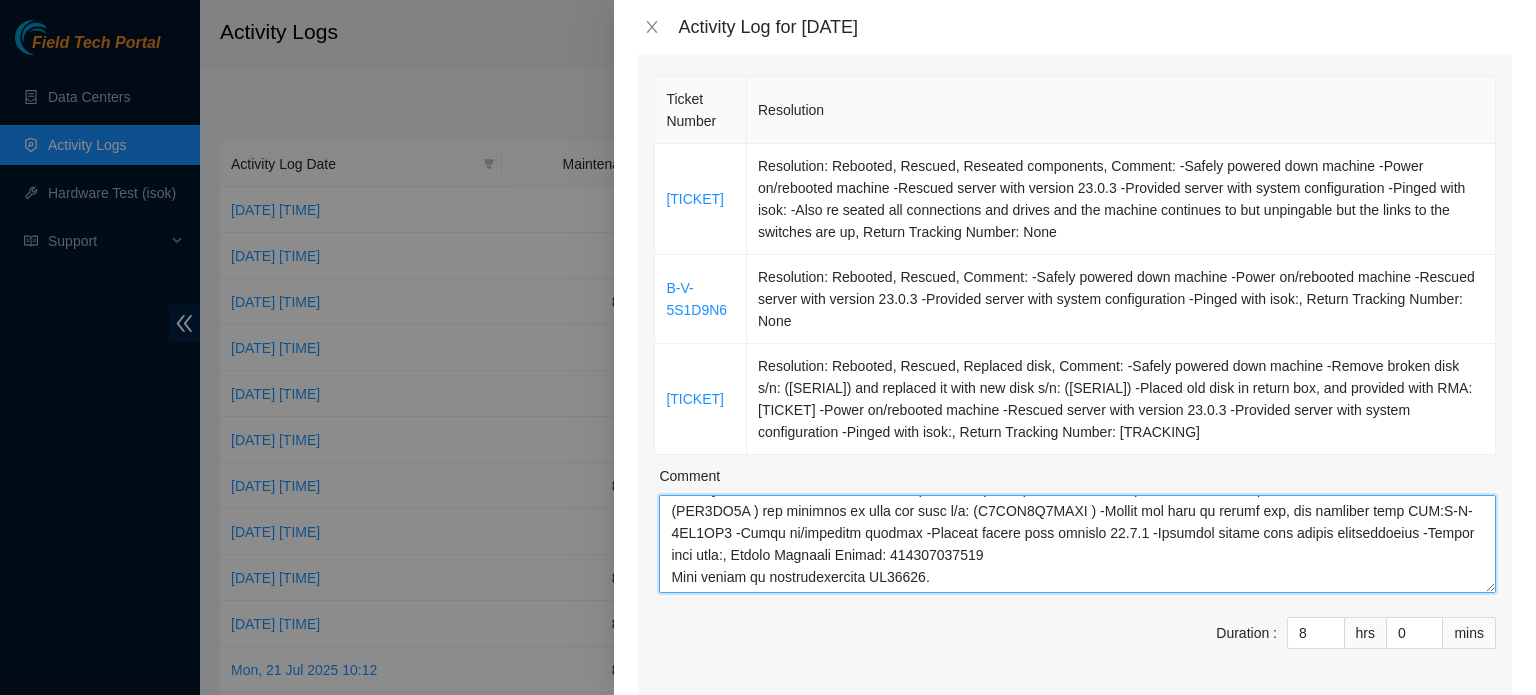 scroll, scrollTop: 176, scrollLeft: 0, axis: vertical 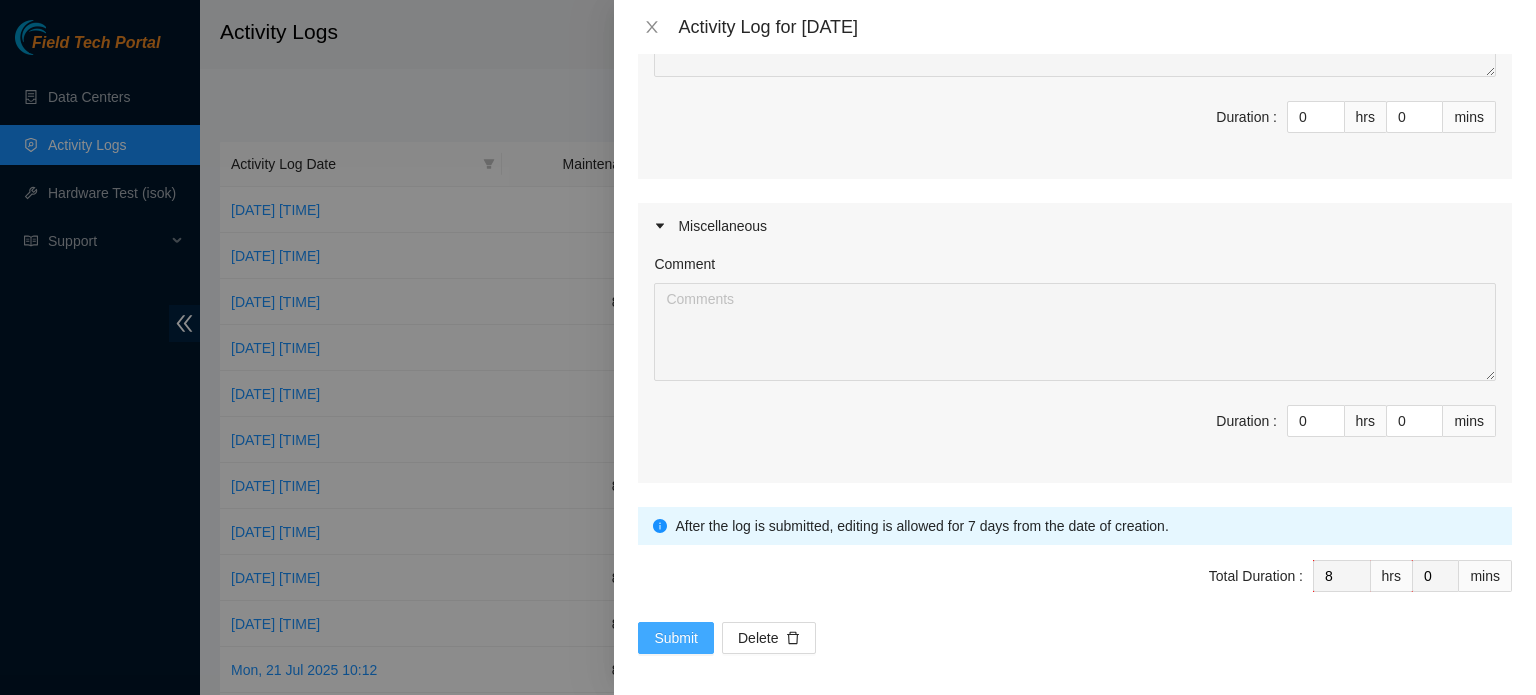 type on "[TICKET]	Resolution: Rebooted, Rescued, Reseated components, Comment: -Safely powered down machine -Power on/rebooted machine -Rescued server with version 23.0.3 -Provided server with system configuration -Pinged with isok: -Also re seated all connections and drives and the machine continues to but unpingable but the links to the switches are up, Return Tracking Number: None
[TICKET]	Resolution: Rebooted, Rescued, Comment: -Safely powered down machine -Power on/rebooted machine -Rescued server with version 23.0.3 -Provided server with system configuration -Pinged with isok:, Return Tracking Number: None
[TICKET]	Resolution: Rebooted, Rescued, Replaced disk, Comment: -Safely powered down machine -Remove broken disk s/n: ([SERIAL]) and replaced it with new disk s/n: ([SERIAL]) -Placed old disk in return box, and provided with RMA:[TICKET] -Power on/rebooted machine -Rescued server with version 23.0.3 -Provided server with system configuration -Pinged with isok:, Return Tracking Number: 4634..." 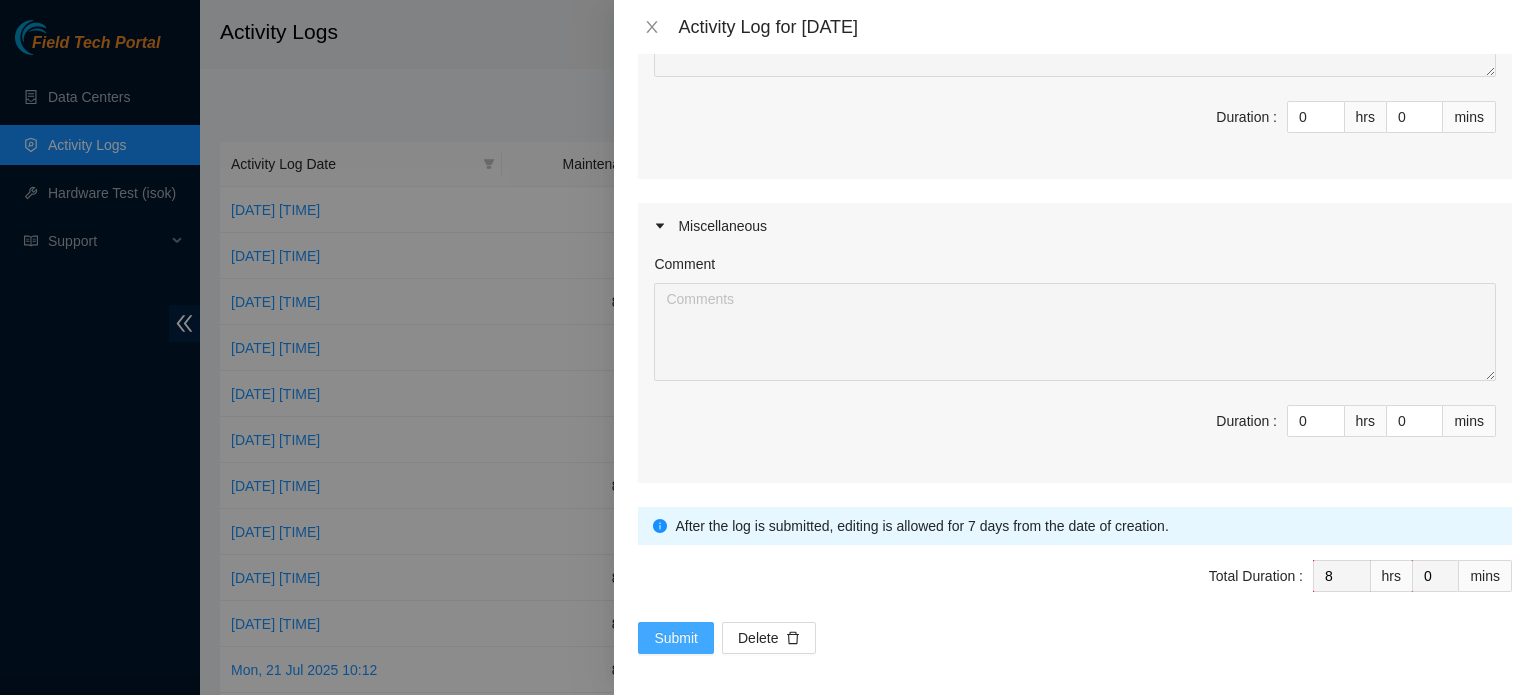 click on "Submit" at bounding box center [676, 638] 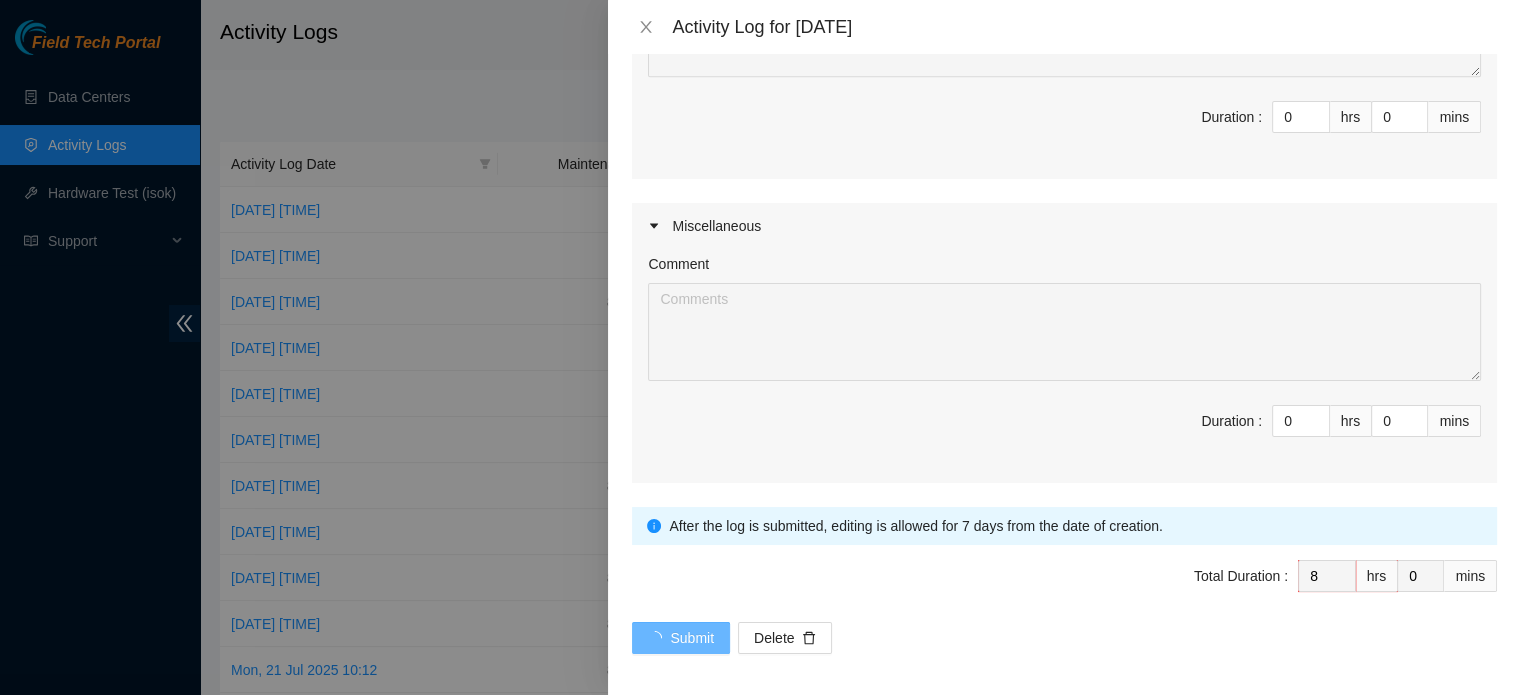 scroll, scrollTop: 0, scrollLeft: 0, axis: both 